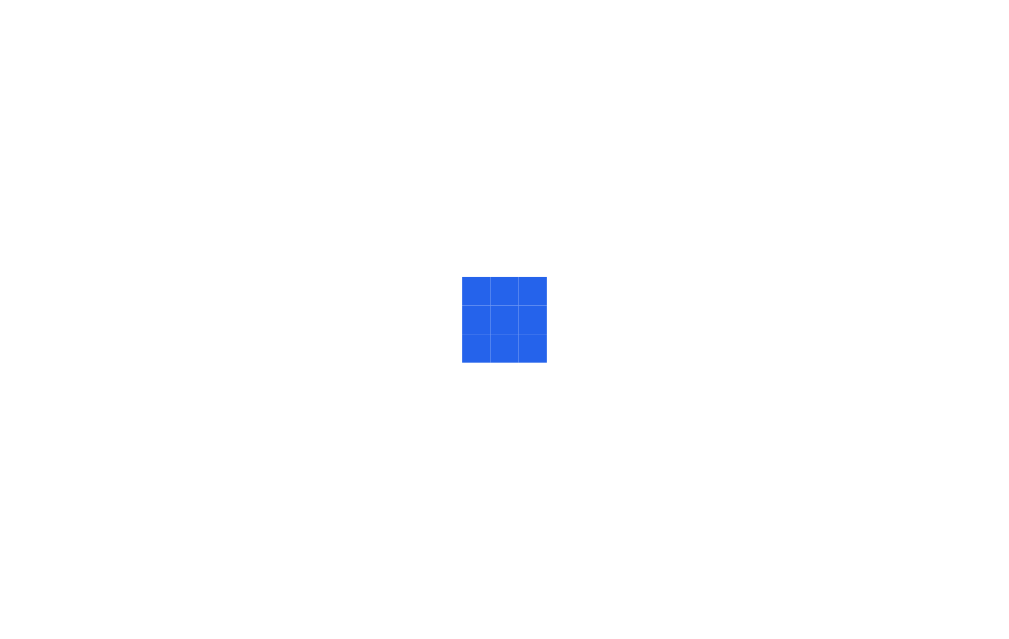 scroll, scrollTop: 0, scrollLeft: 0, axis: both 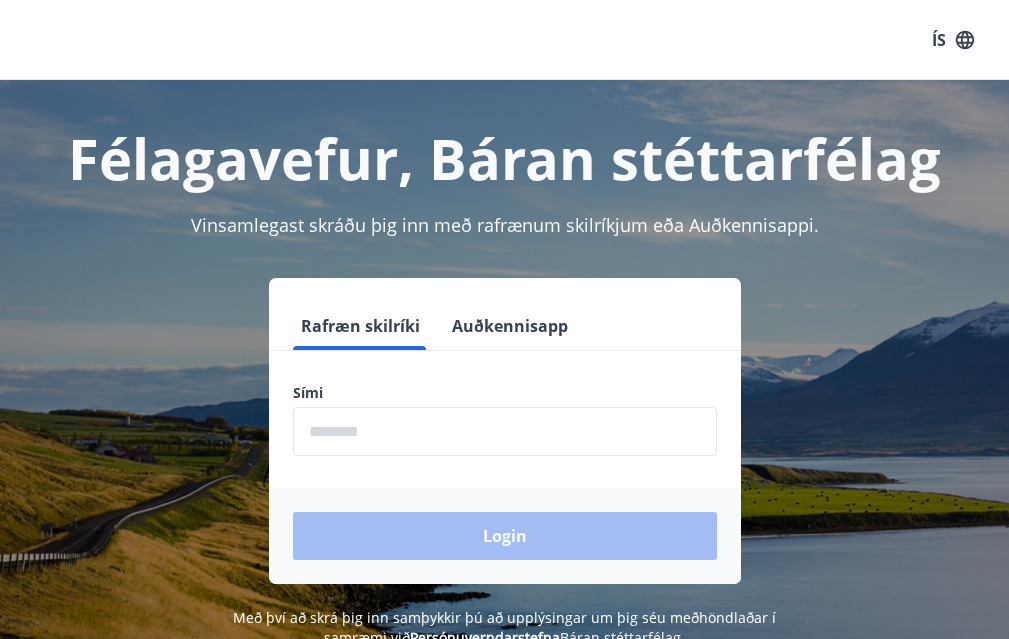 click at bounding box center [505, 431] 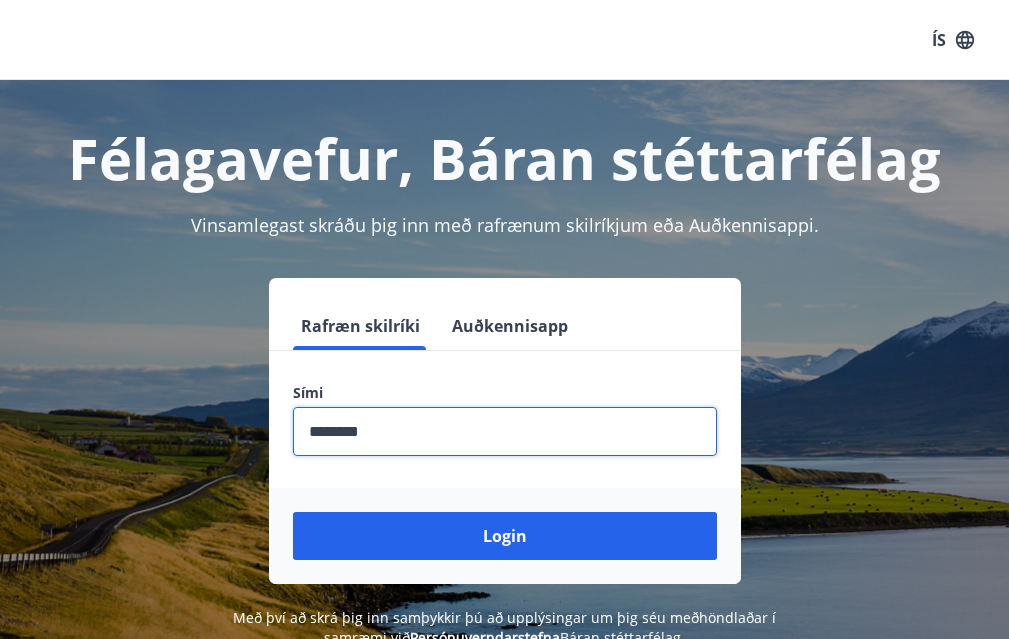 type on "********" 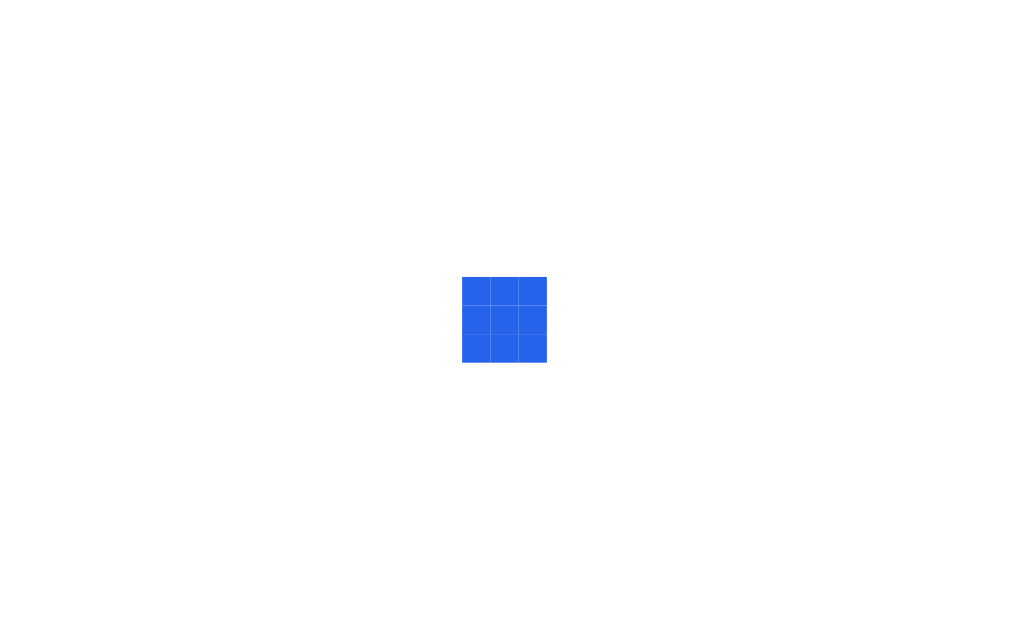 scroll, scrollTop: 0, scrollLeft: 0, axis: both 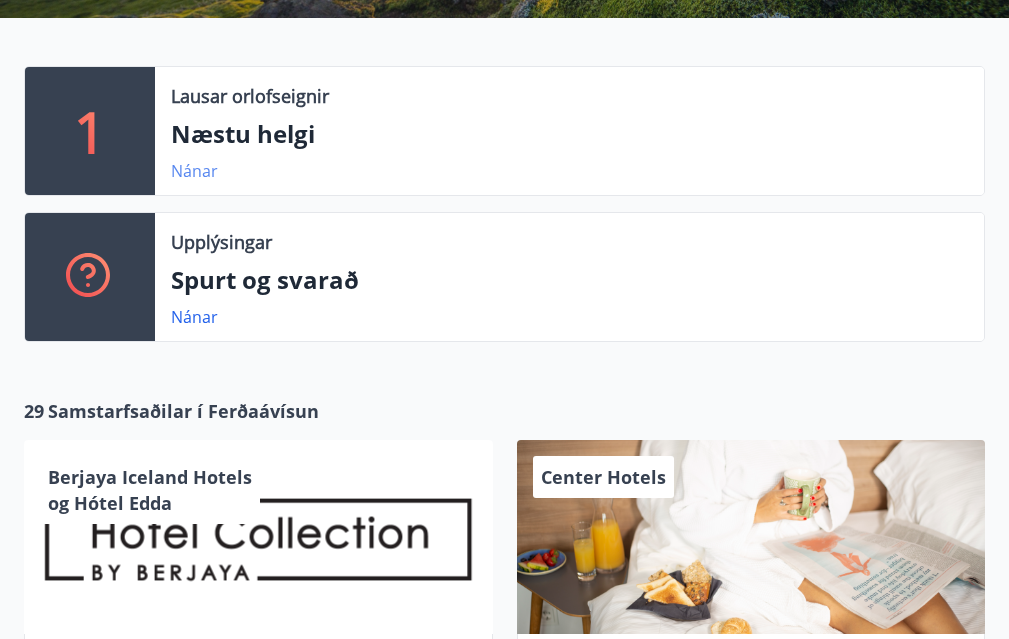 click on "Nánar" at bounding box center (194, 171) 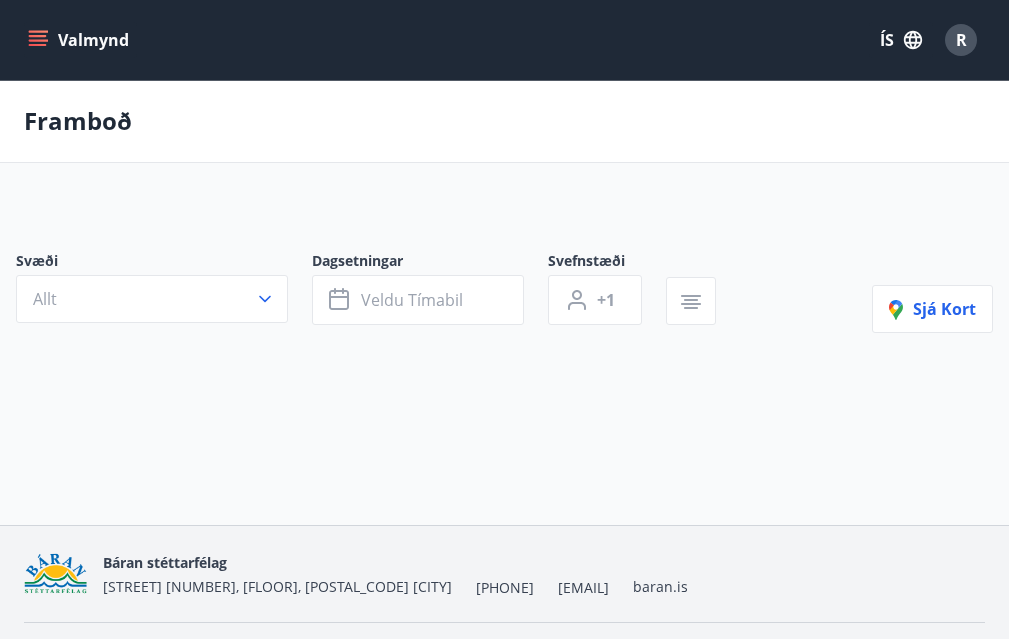 type on "*" 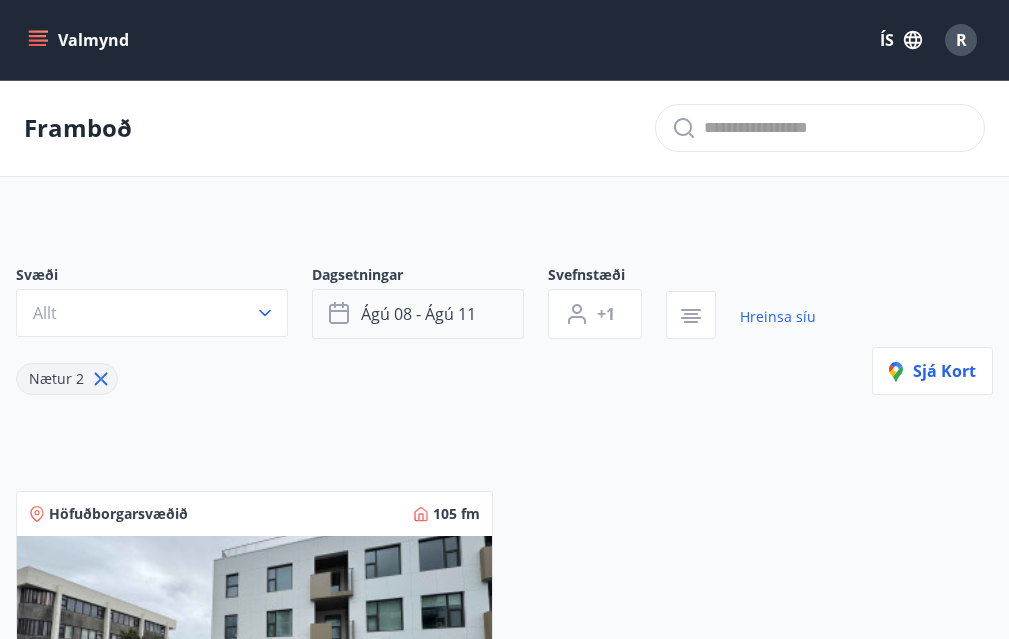 click on "ágú 08 - ágú 11" at bounding box center (418, 314) 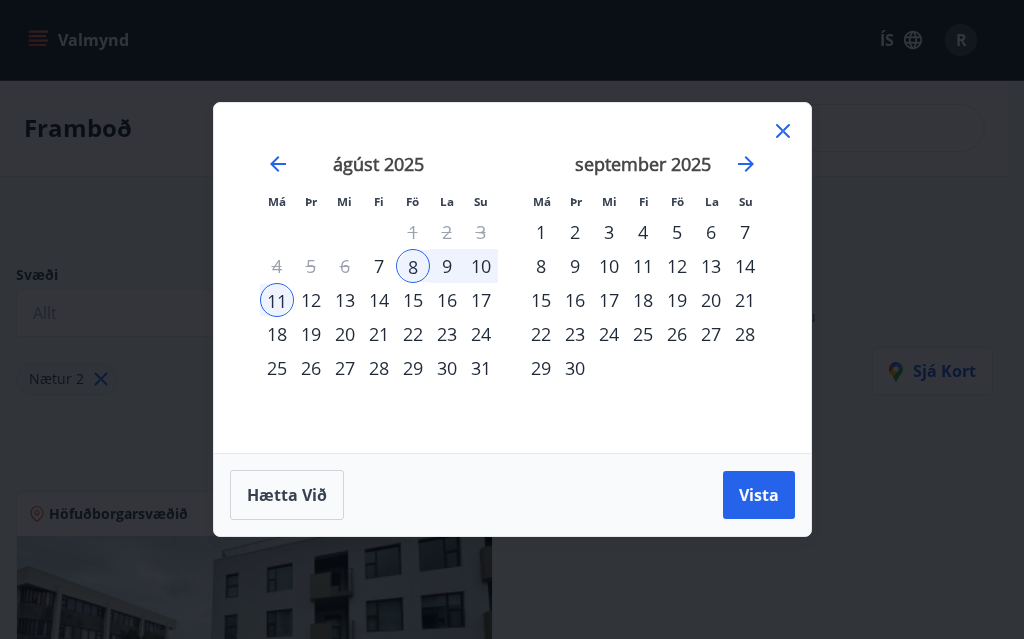 click on "11" at bounding box center [643, 266] 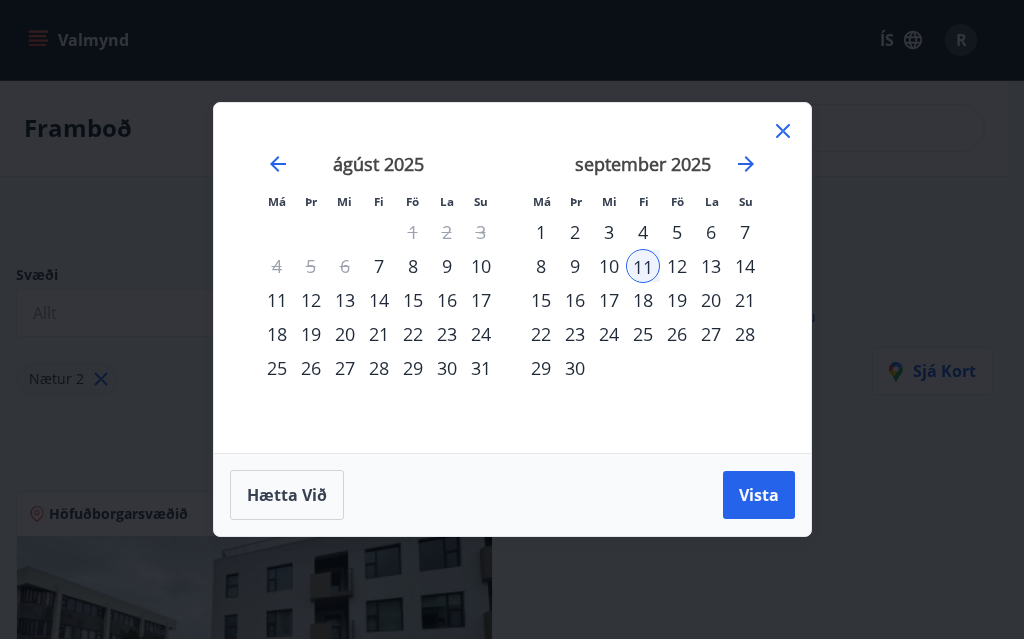 click on "12" at bounding box center (677, 266) 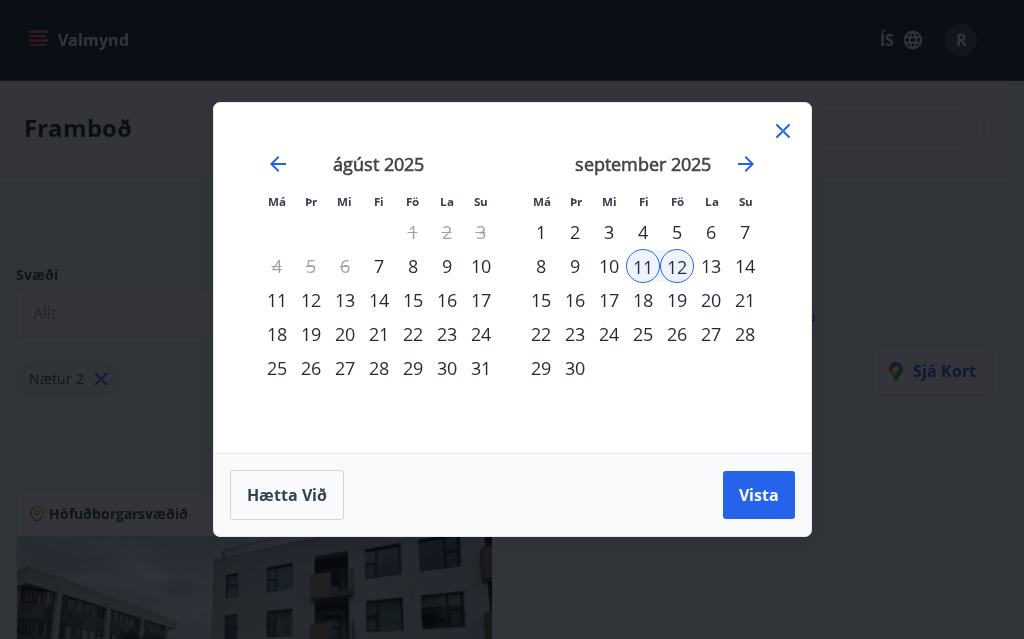 click on "12" at bounding box center [677, 266] 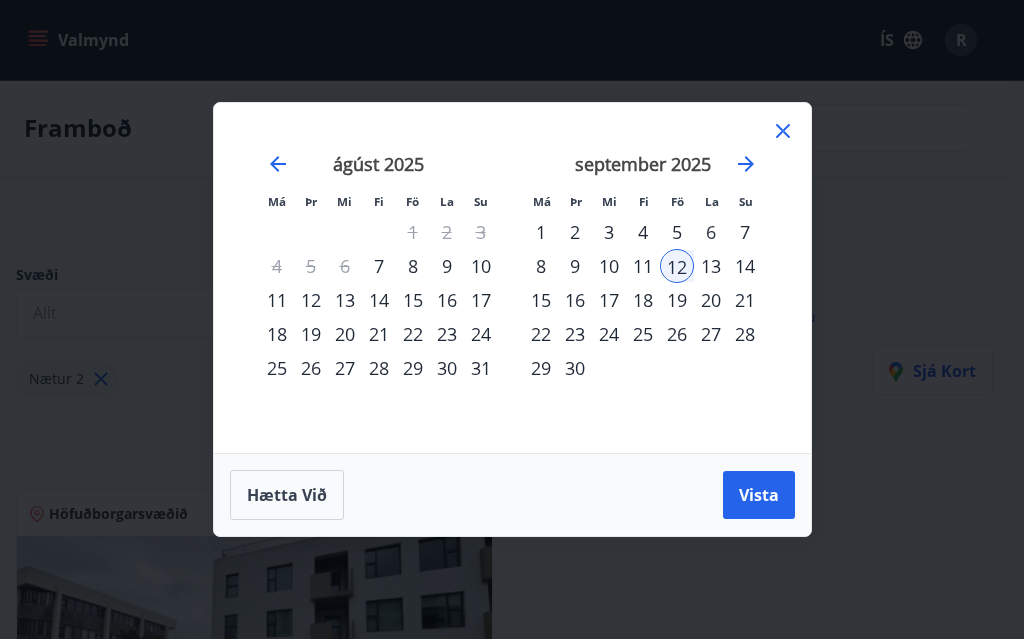 click on "14" at bounding box center [745, 266] 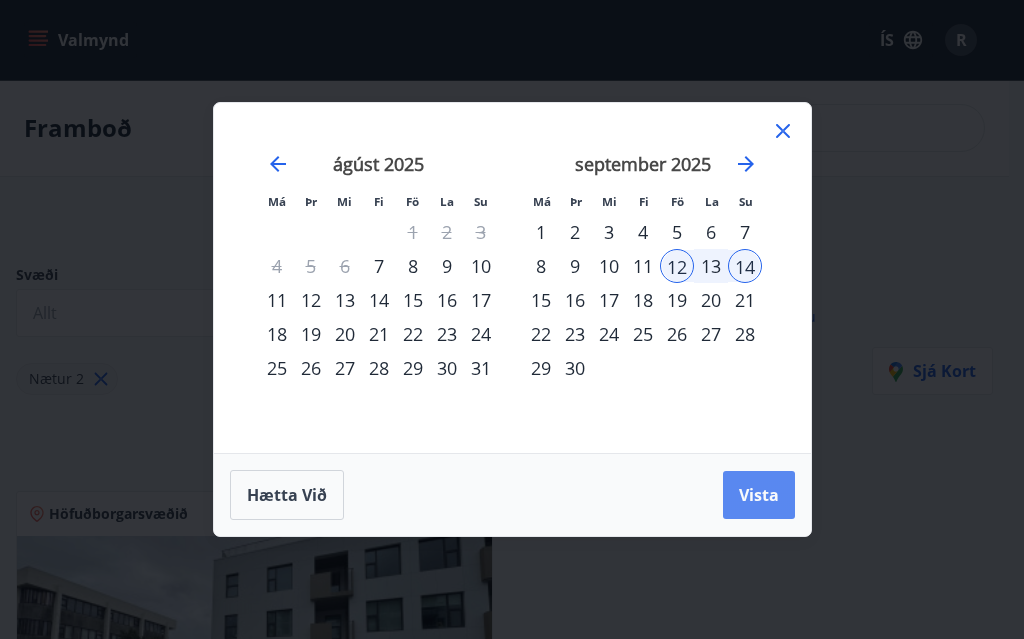click on "Vista" at bounding box center [759, 495] 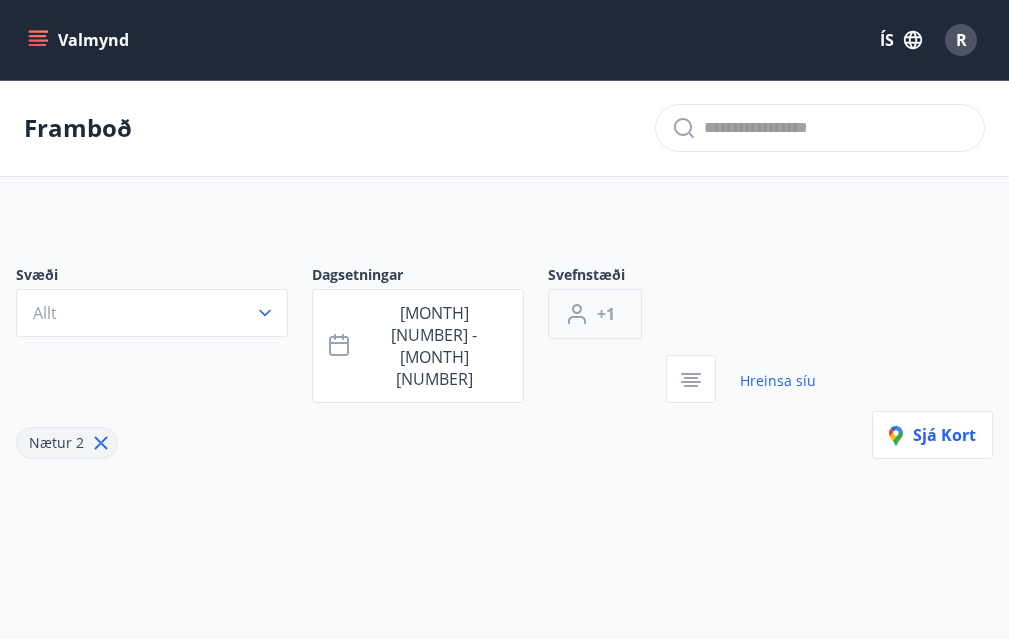 click on "+1" at bounding box center [606, 314] 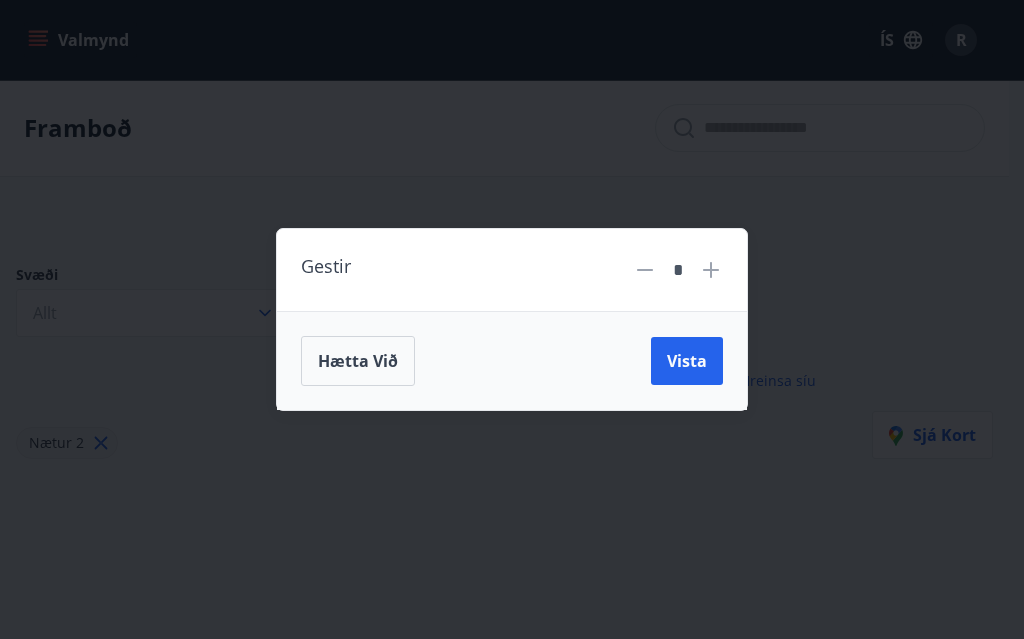 click 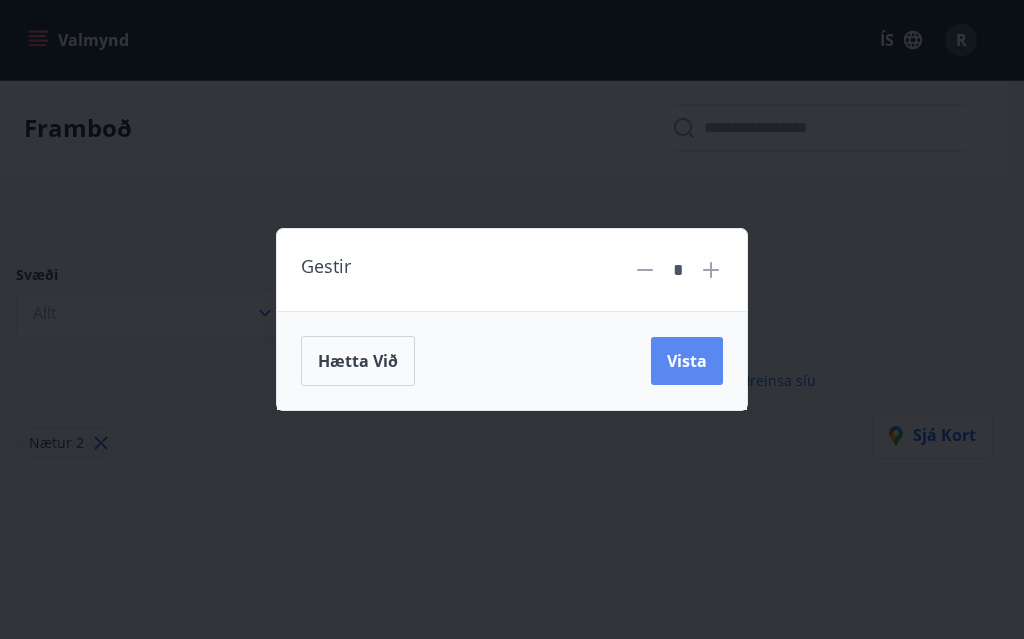 click on "Vista" at bounding box center [687, 361] 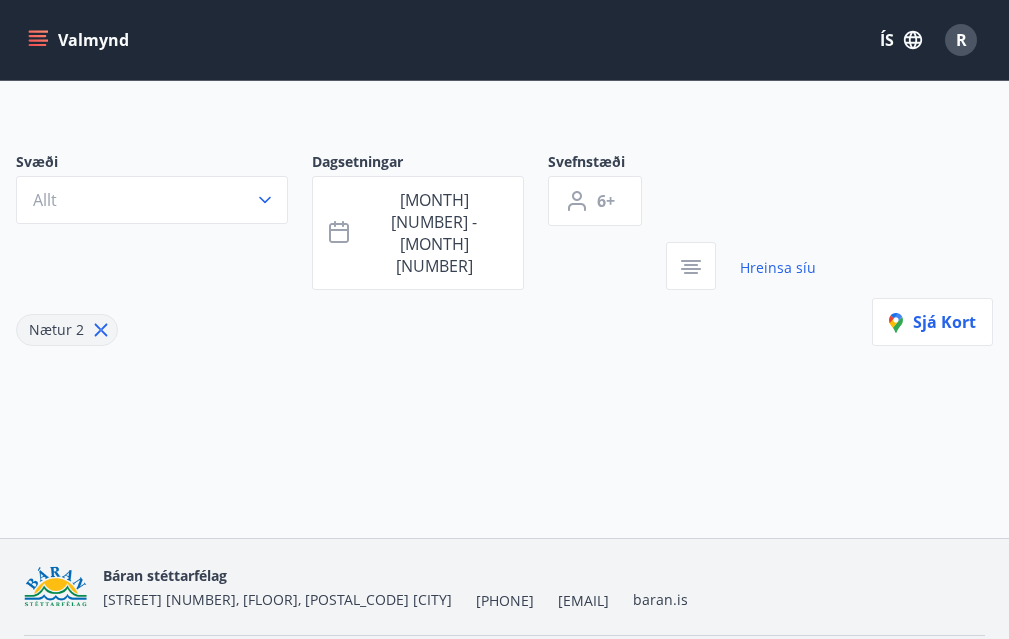 scroll, scrollTop: 112, scrollLeft: 0, axis: vertical 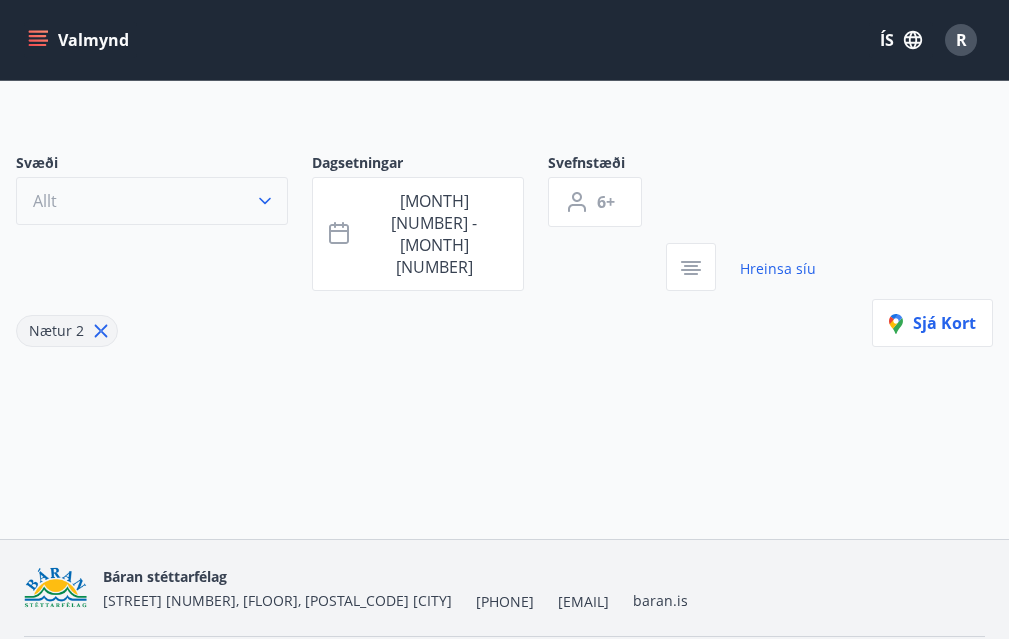click on "Allt" at bounding box center (152, 201) 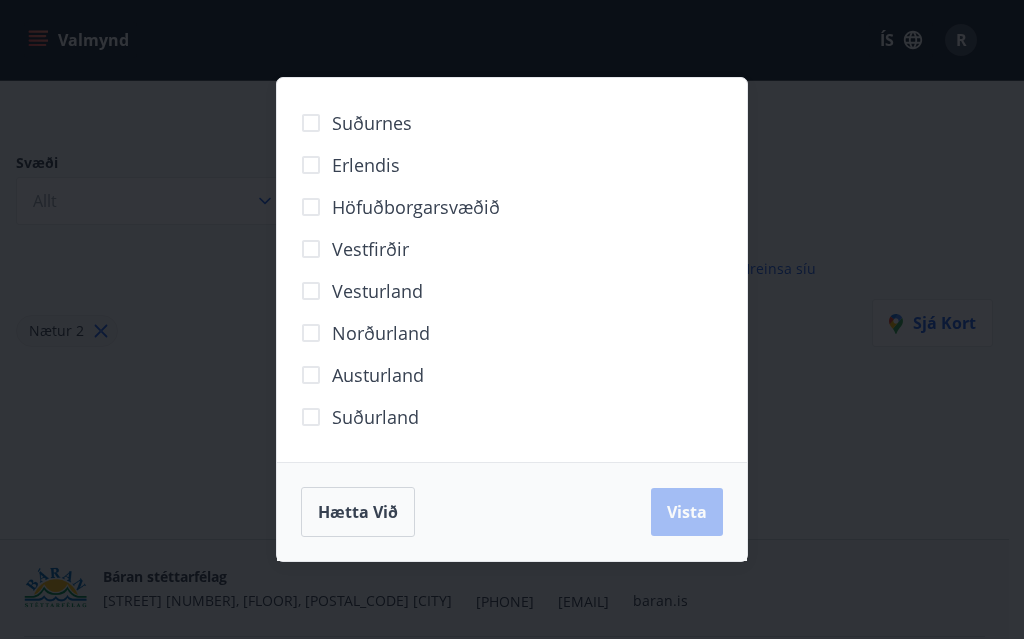click on "Hætta við Vista" at bounding box center (512, 512) 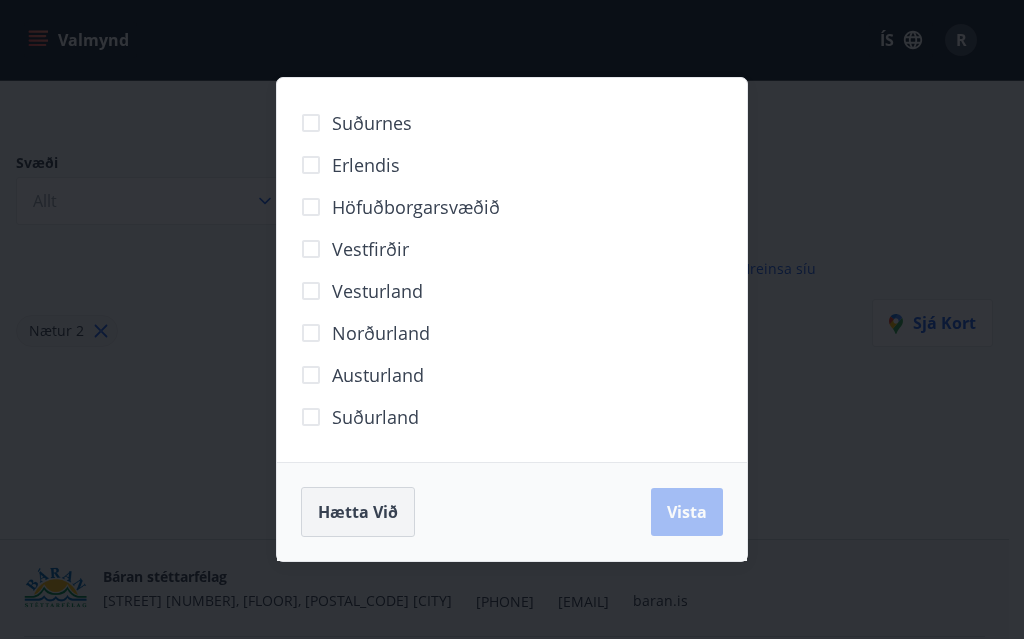 click on "Hætta við" at bounding box center (358, 512) 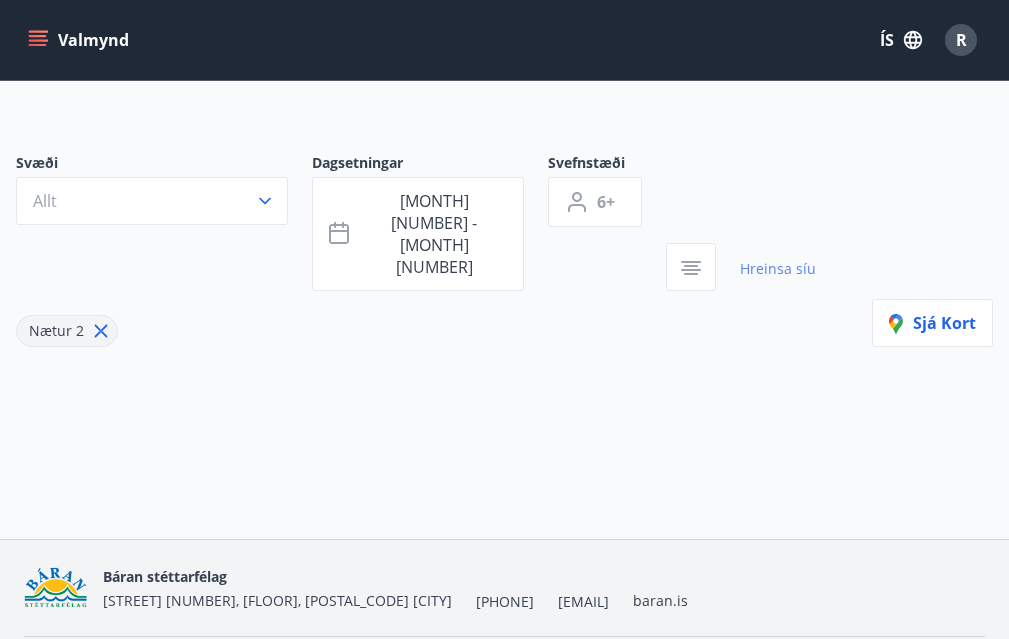 click on "Hreinsa síu" at bounding box center [778, 269] 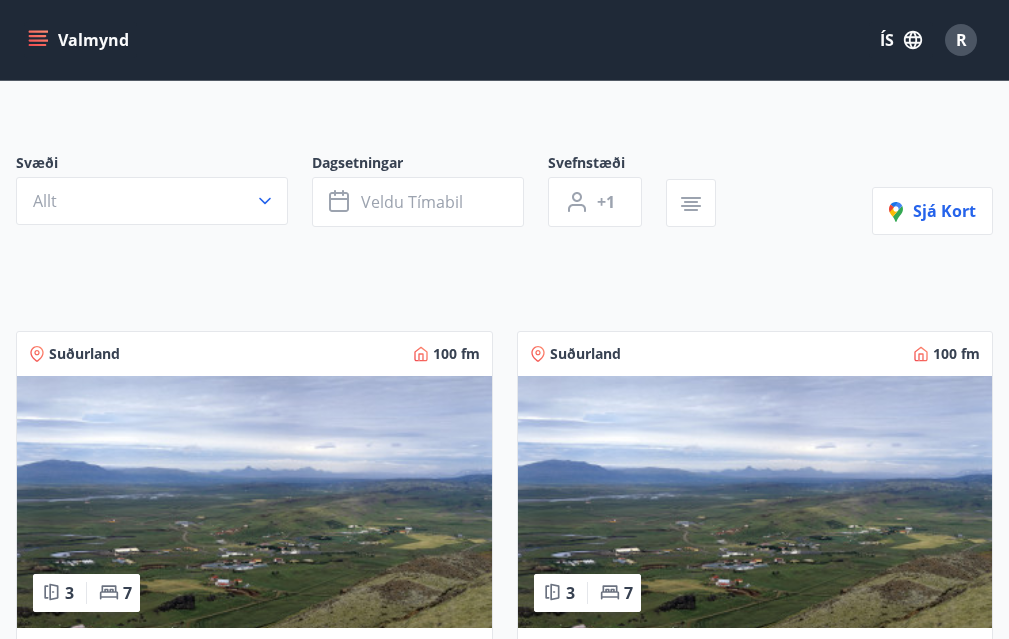 type on "*" 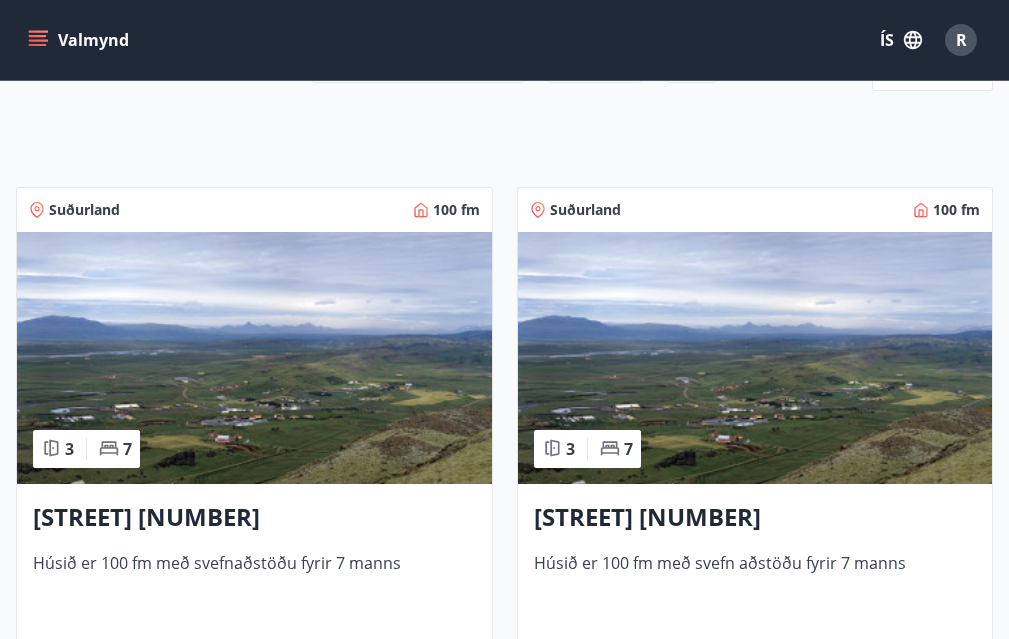scroll, scrollTop: 0, scrollLeft: 0, axis: both 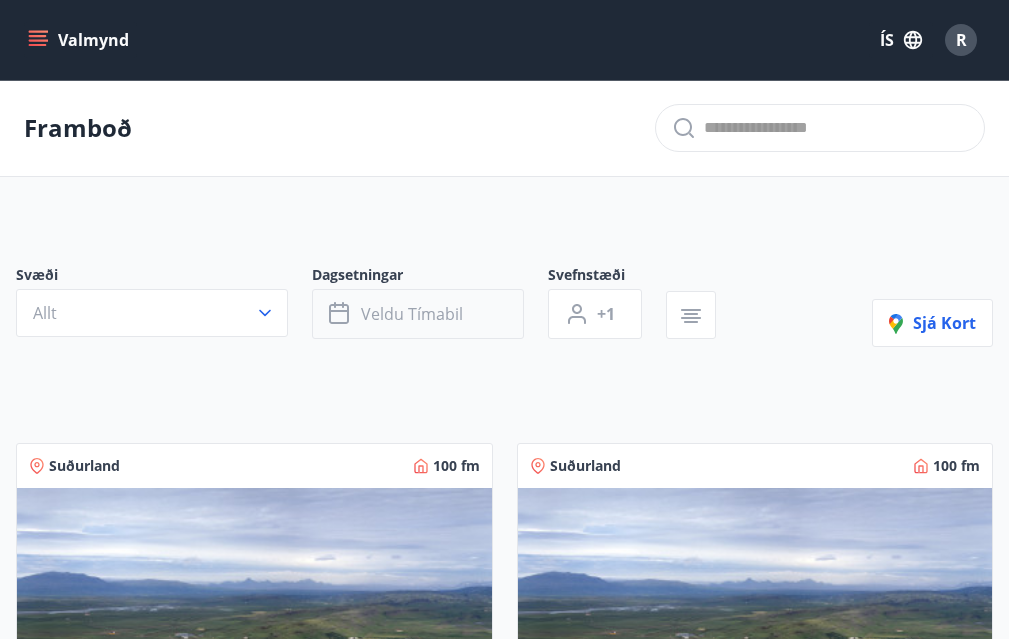 click on "Veldu tímabil" at bounding box center [412, 314] 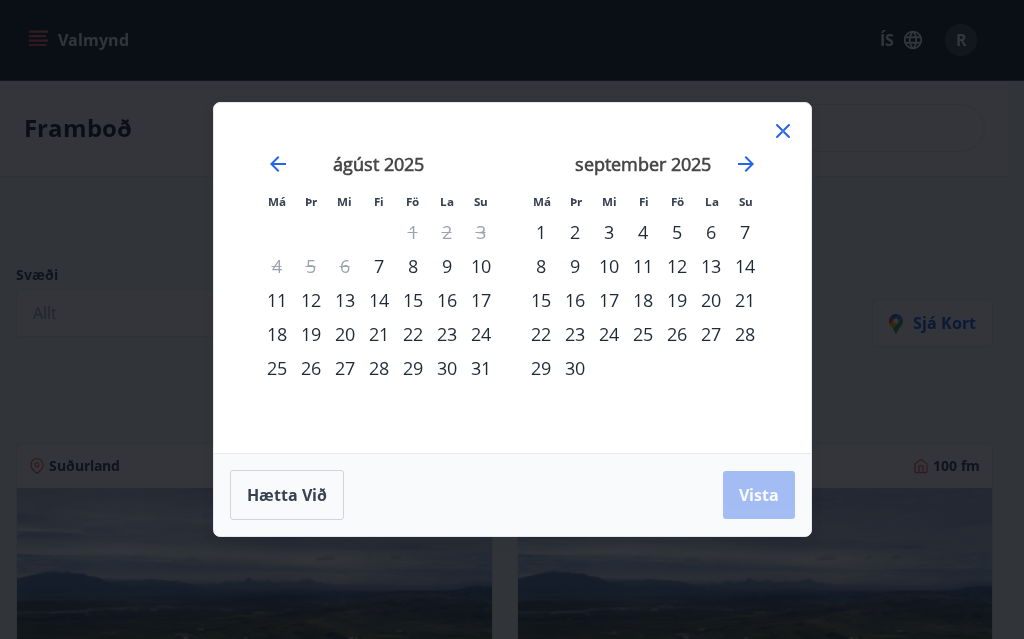 click on "12" at bounding box center [677, 266] 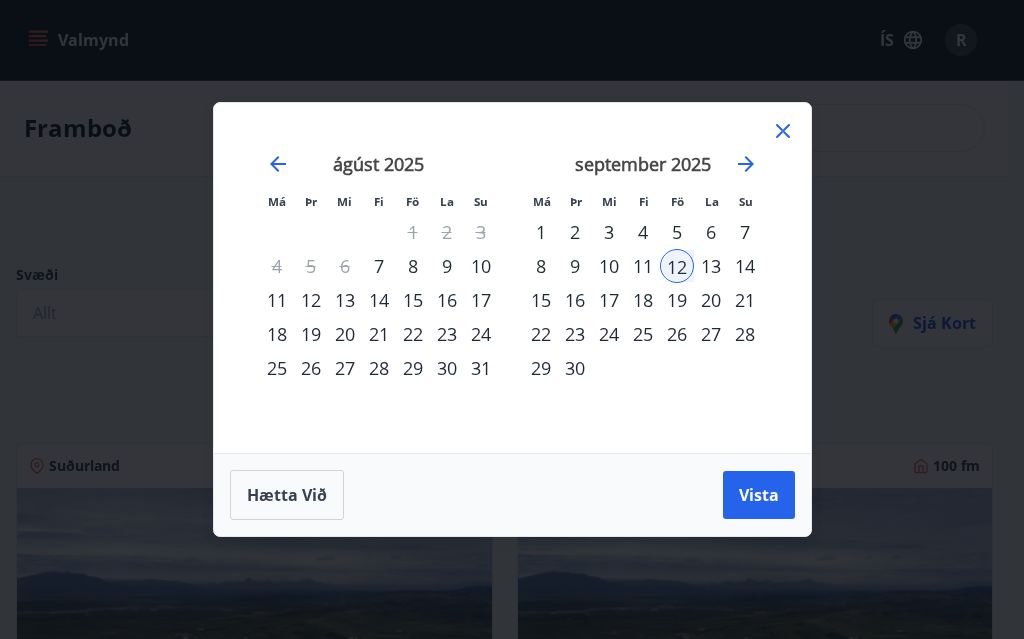 click on "14" at bounding box center [745, 266] 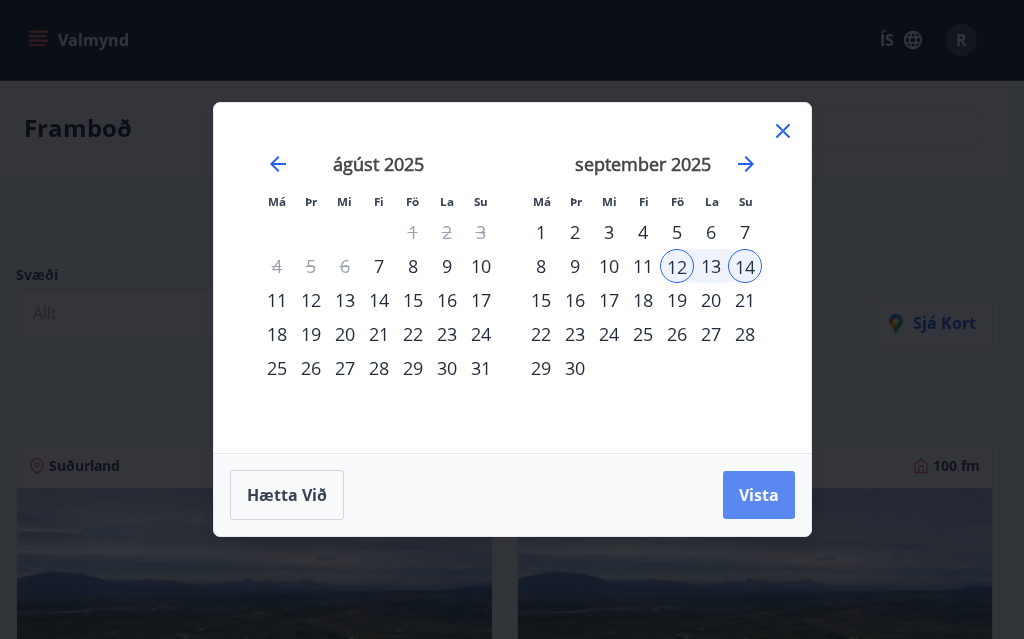 click on "Vista" at bounding box center [759, 495] 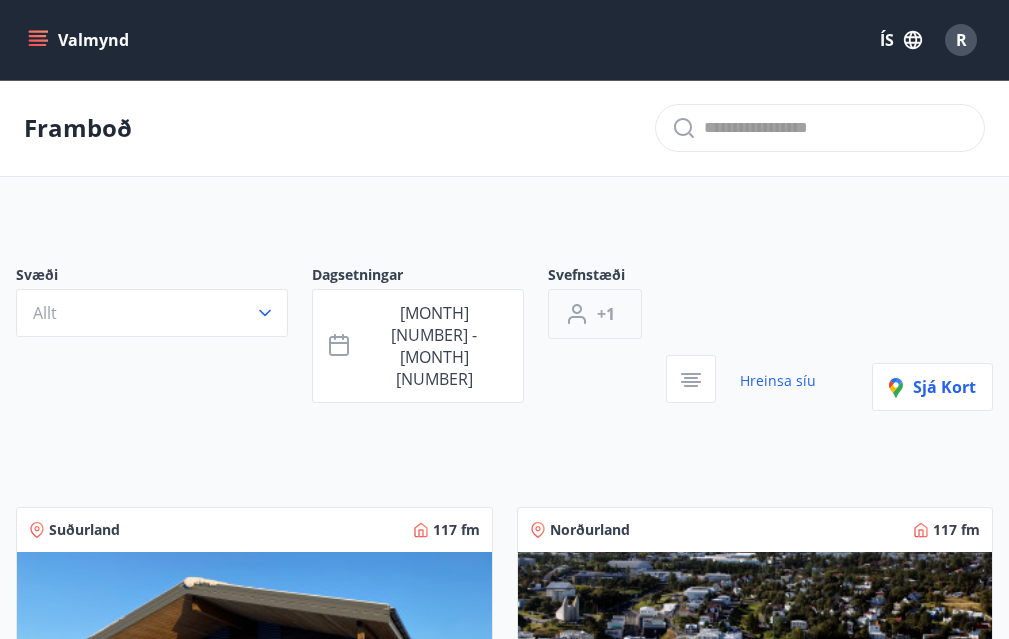 click on "+1" at bounding box center [595, 314] 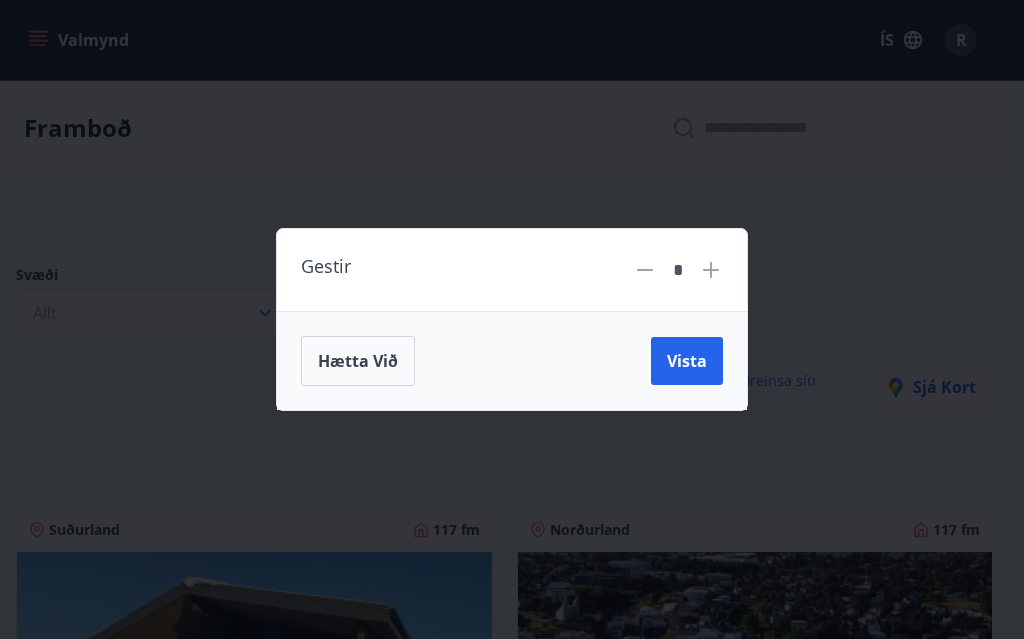click 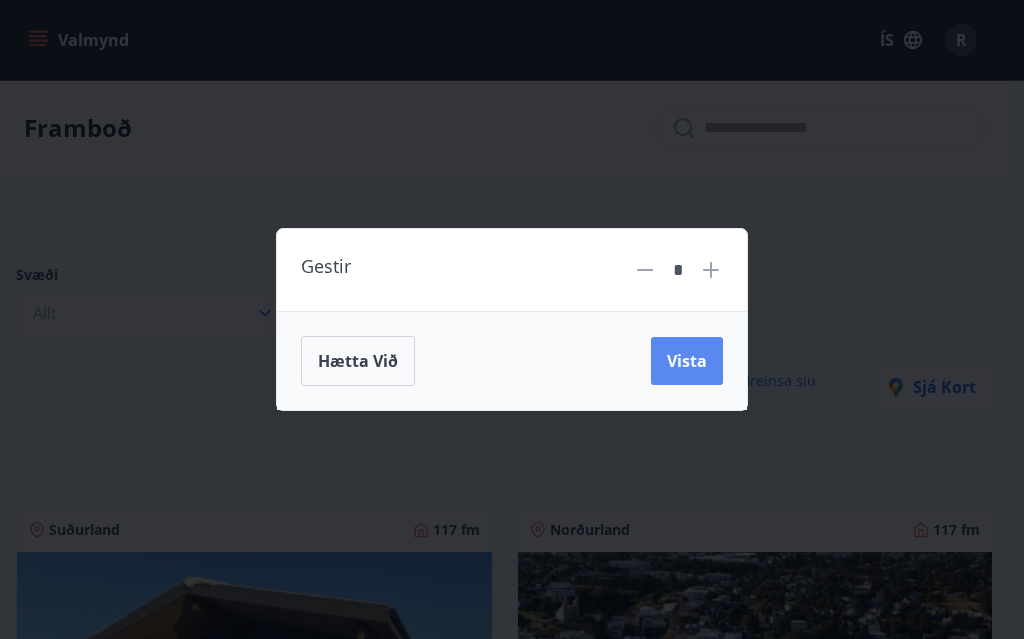click on "Vista" at bounding box center [687, 361] 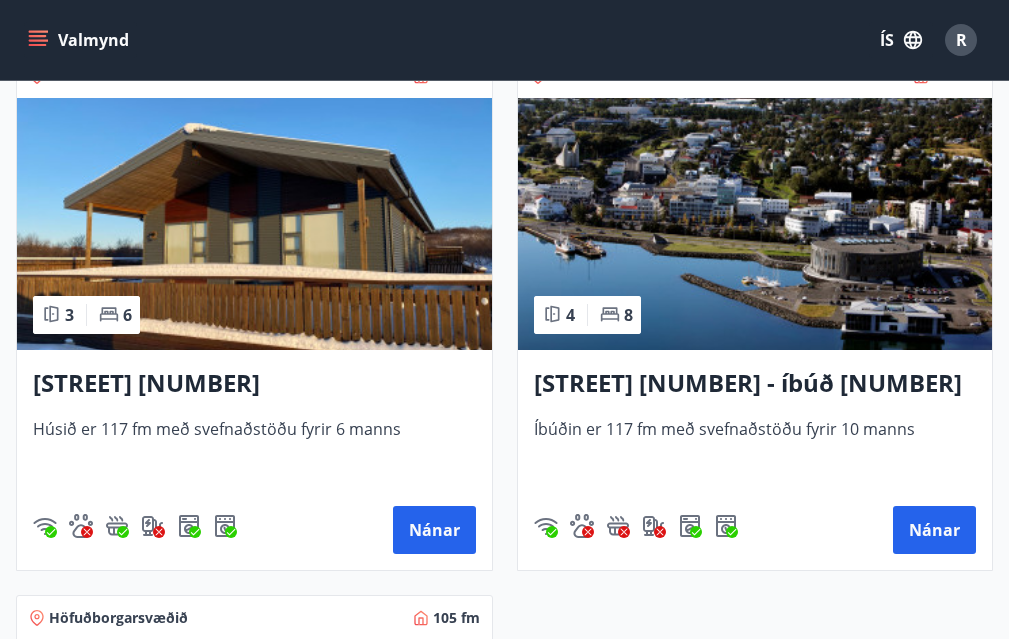 scroll, scrollTop: 459, scrollLeft: 0, axis: vertical 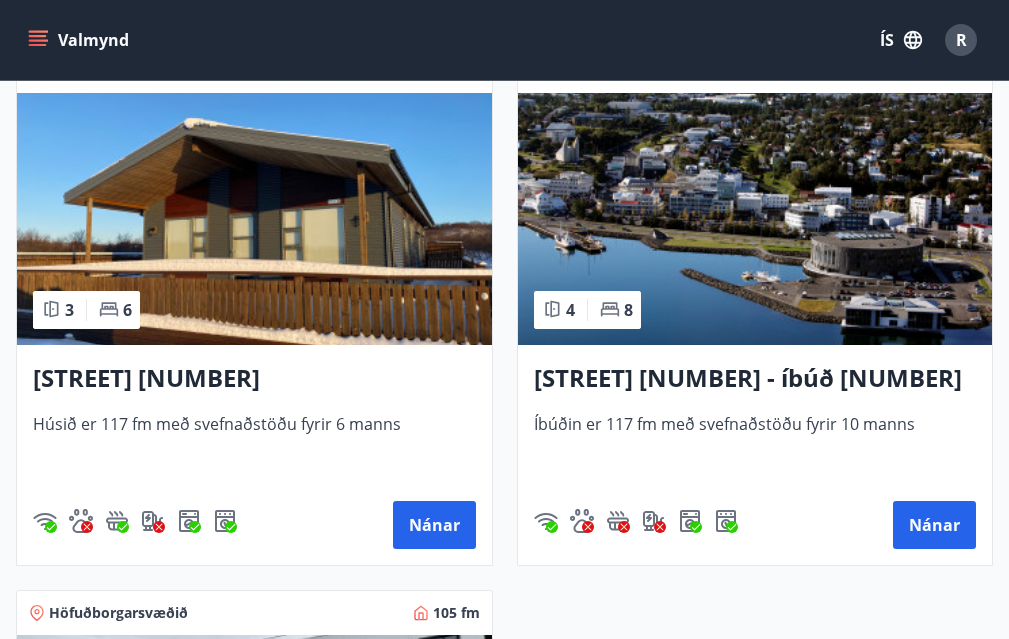 click at bounding box center (254, 219) 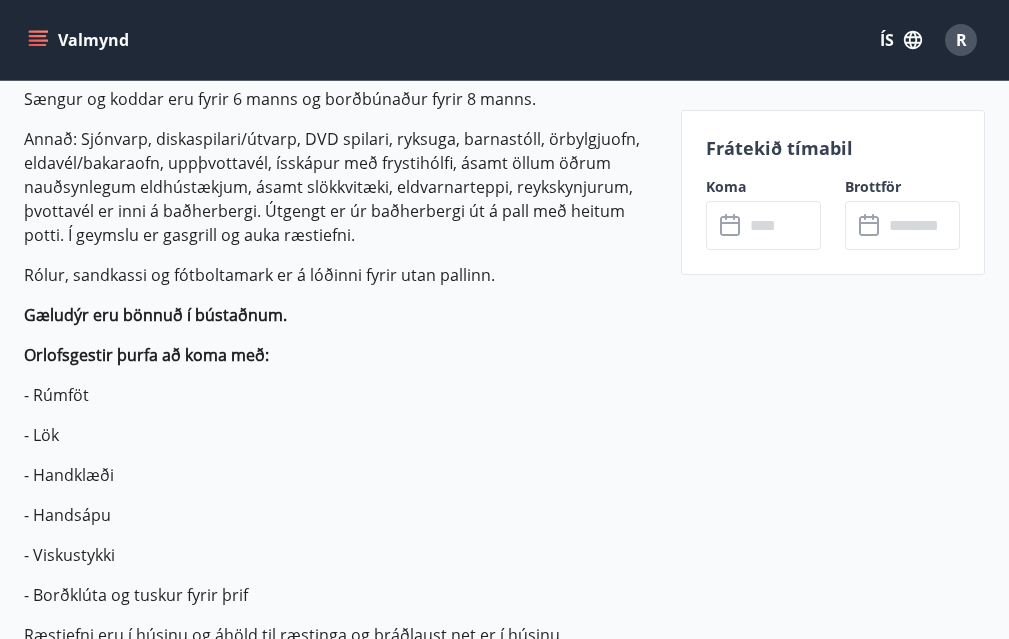 scroll, scrollTop: 689, scrollLeft: 0, axis: vertical 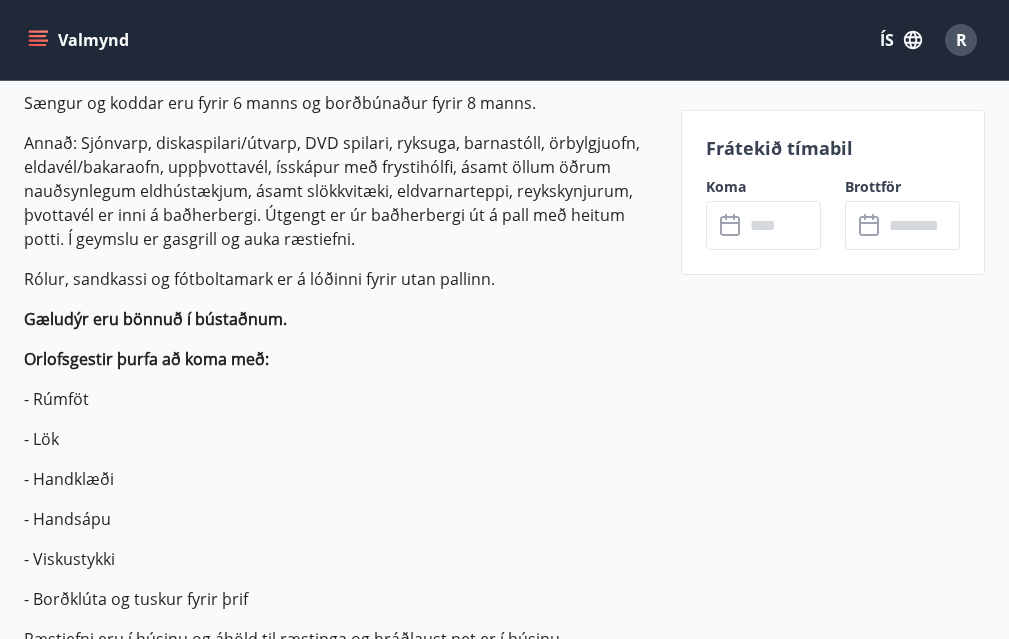 click at bounding box center (782, 225) 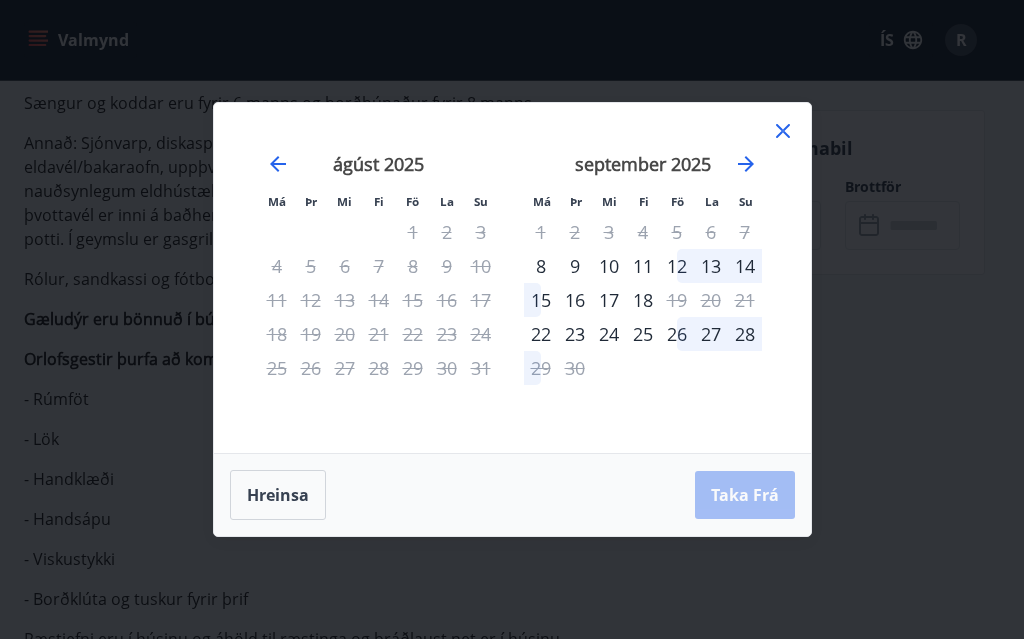 click on "12" at bounding box center [677, 266] 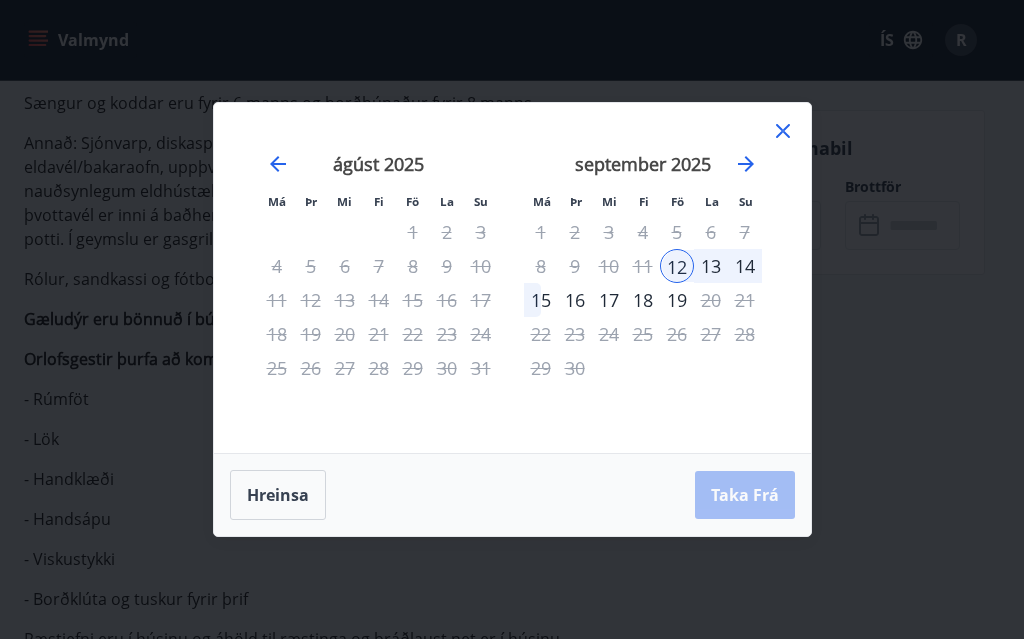click on "14" at bounding box center (745, 266) 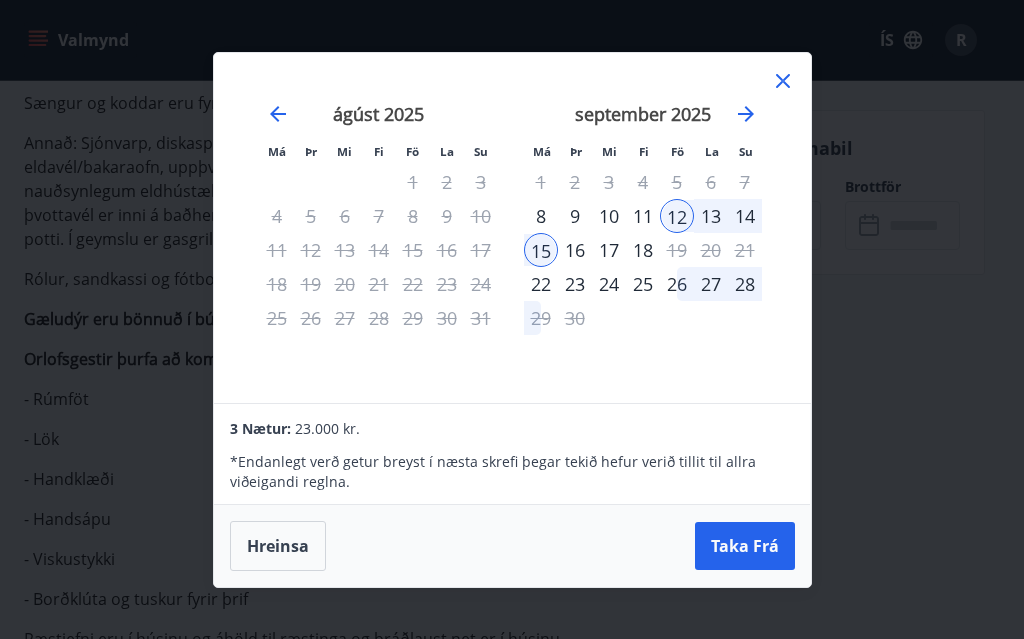 click on "14" at bounding box center [745, 216] 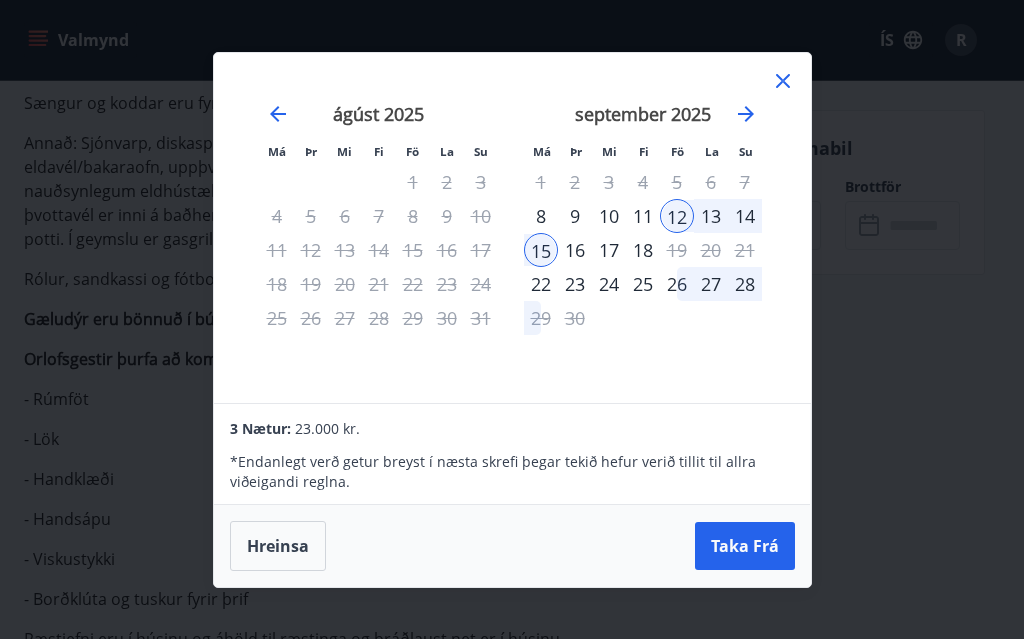 click on "14" at bounding box center (745, 216) 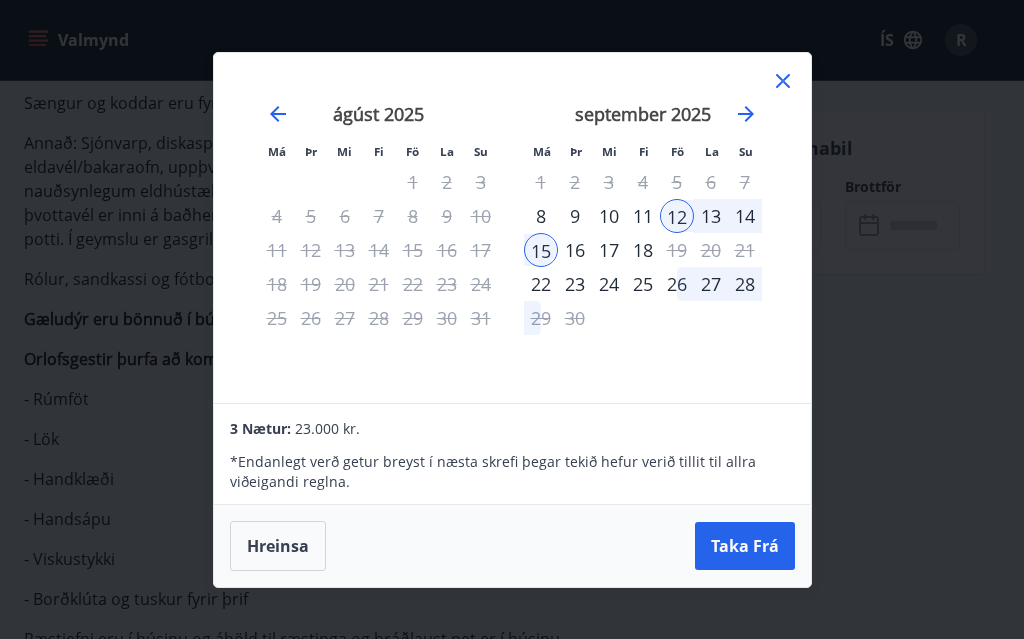 click on "14" at bounding box center [745, 216] 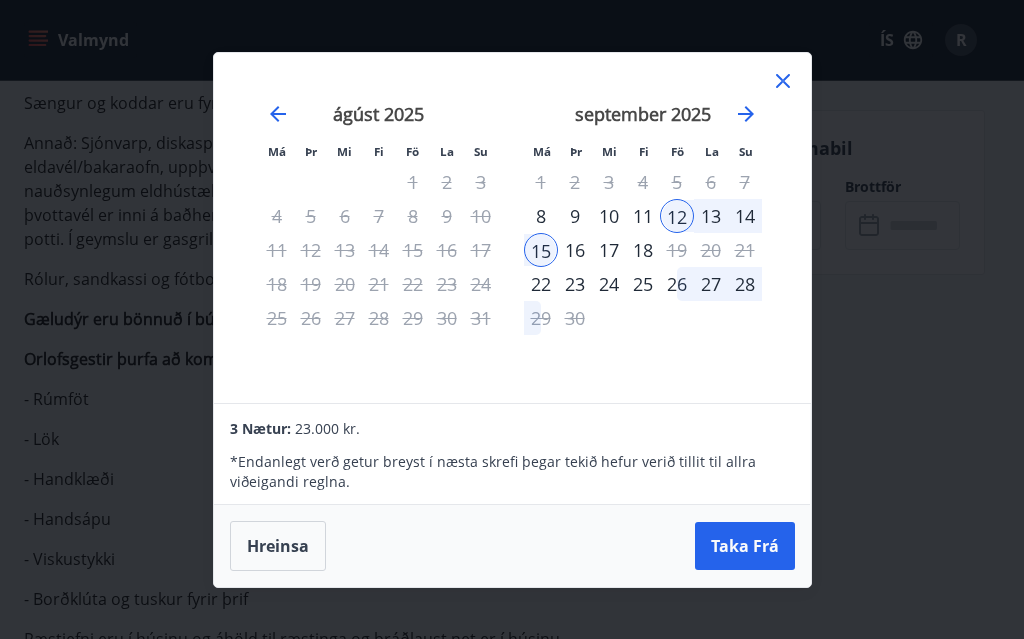 click on "15" at bounding box center [541, 250] 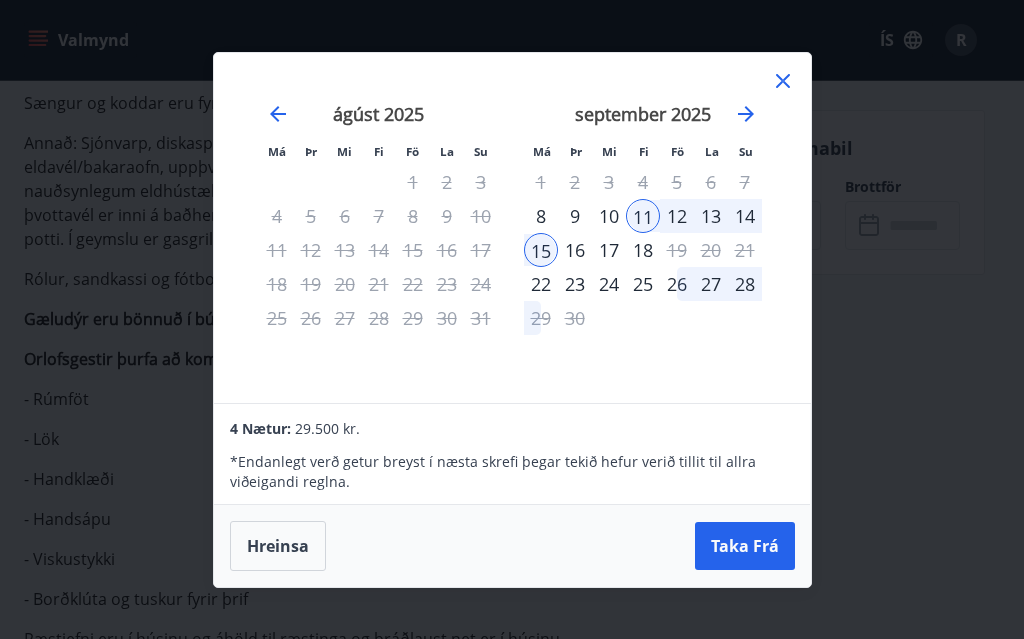 click on "14" at bounding box center (745, 216) 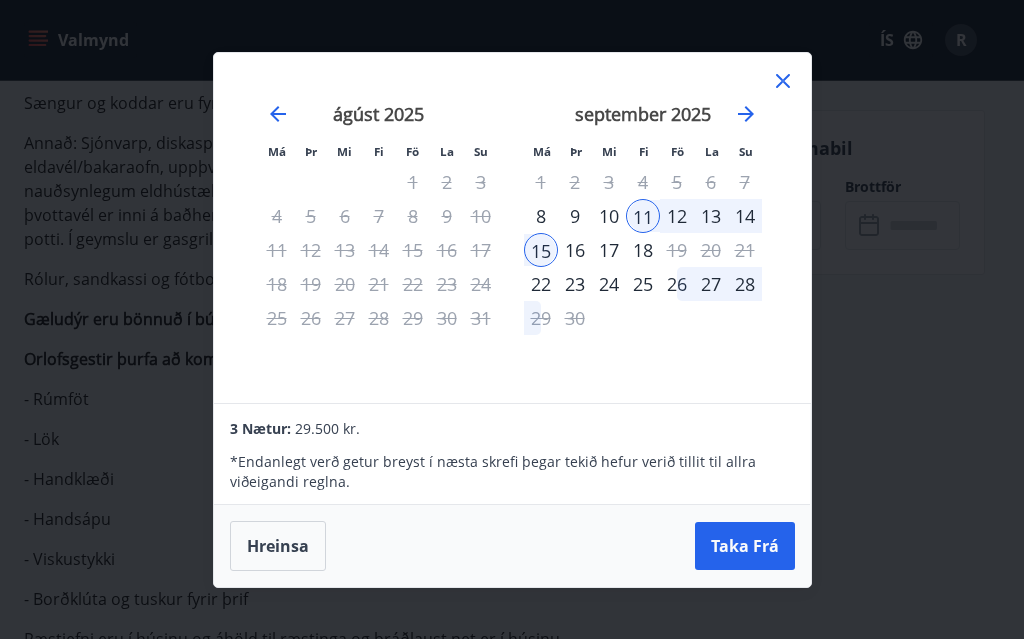 click on "14" at bounding box center [745, 216] 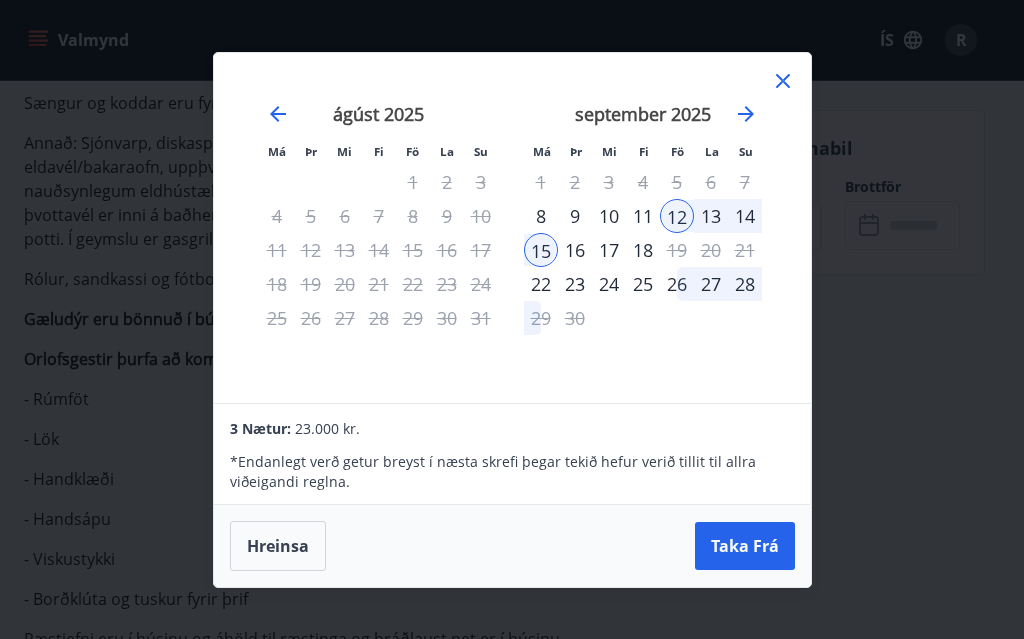 click on "12" at bounding box center (677, 216) 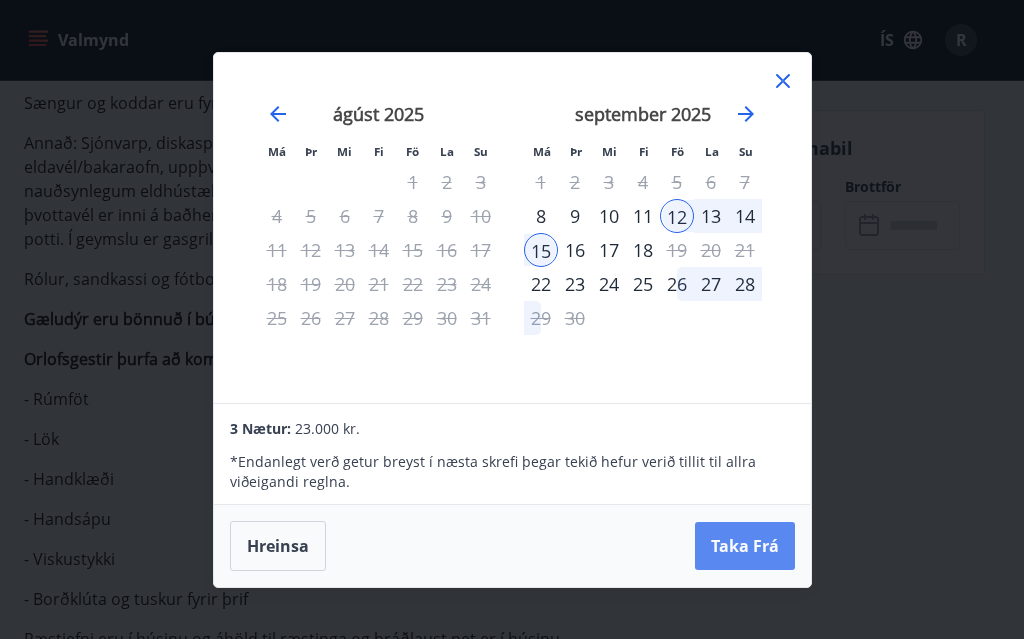 click on "Taka Frá" at bounding box center [745, 546] 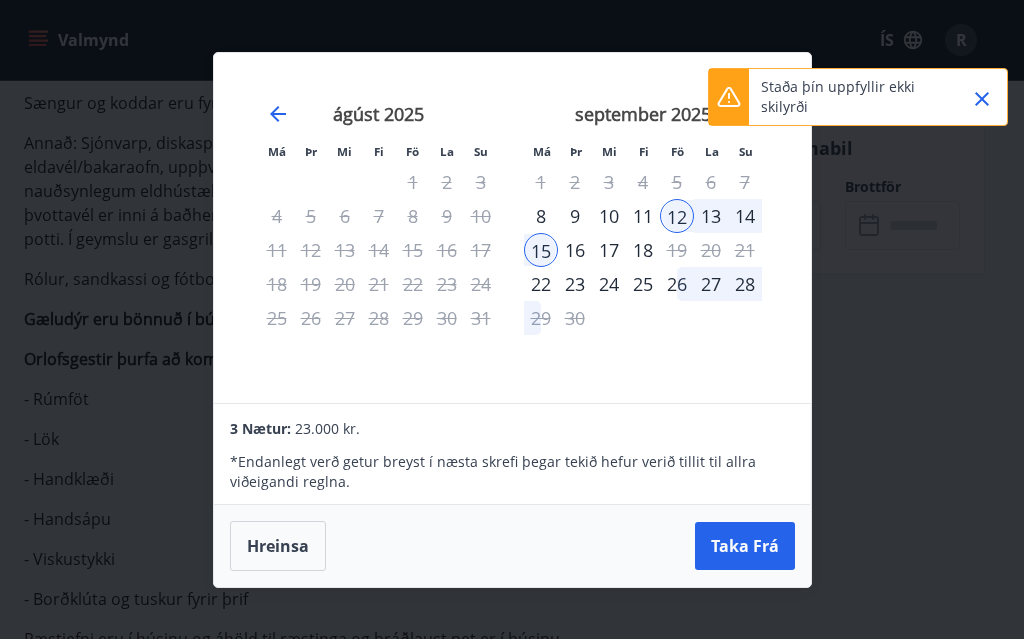 click at bounding box center [974, 97] 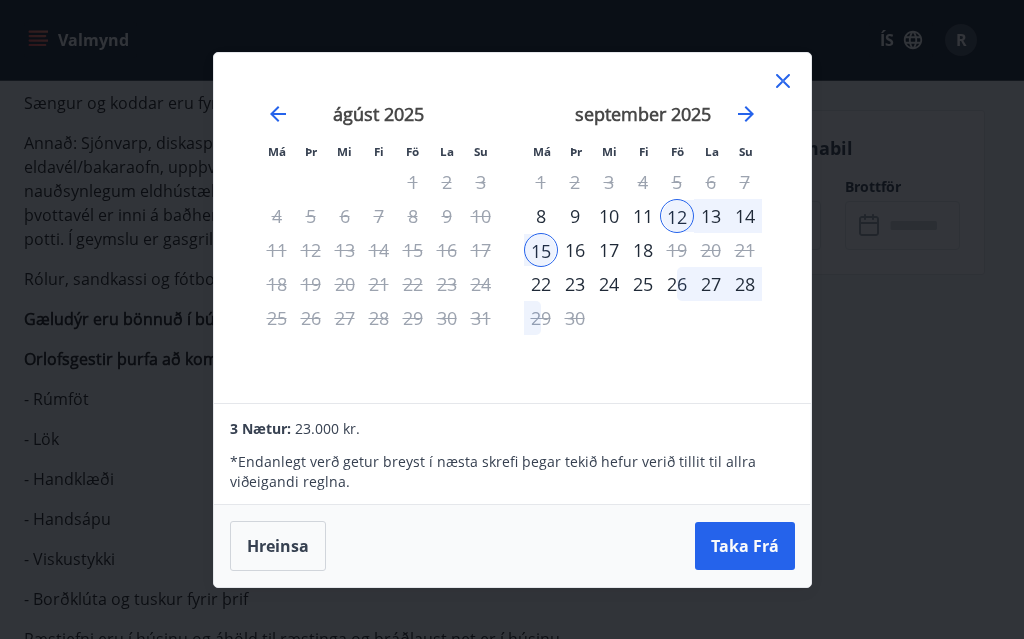 click 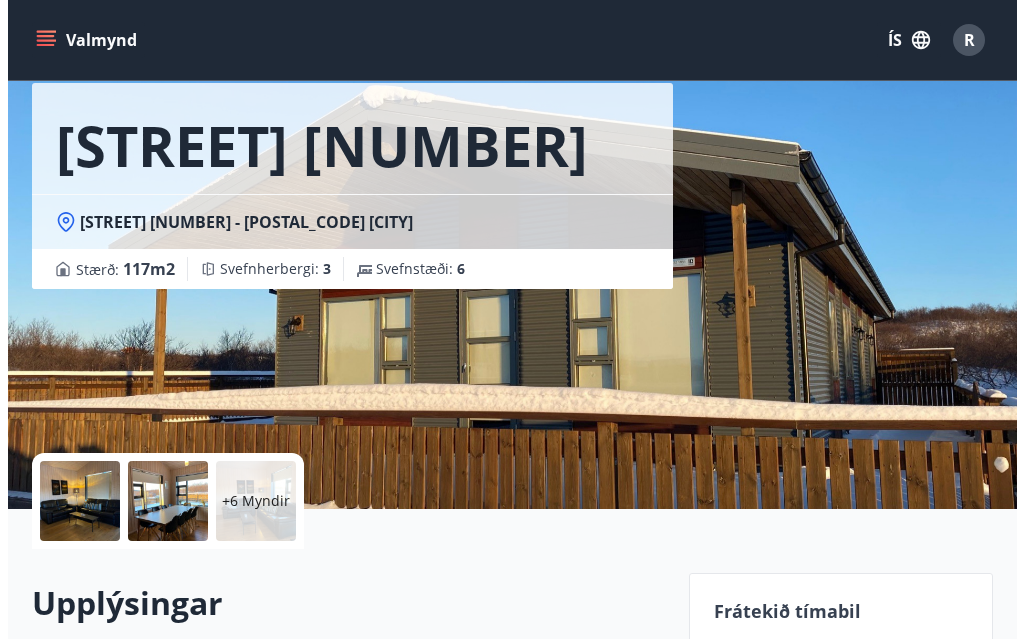 scroll, scrollTop: 0, scrollLeft: 0, axis: both 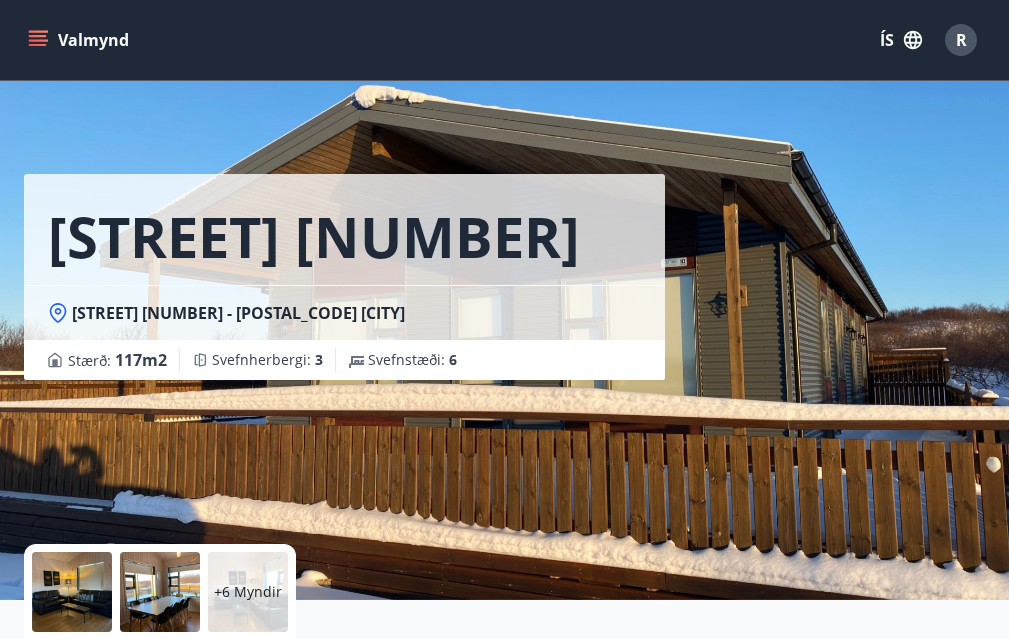 click on "+6 Myndir" at bounding box center [248, 592] 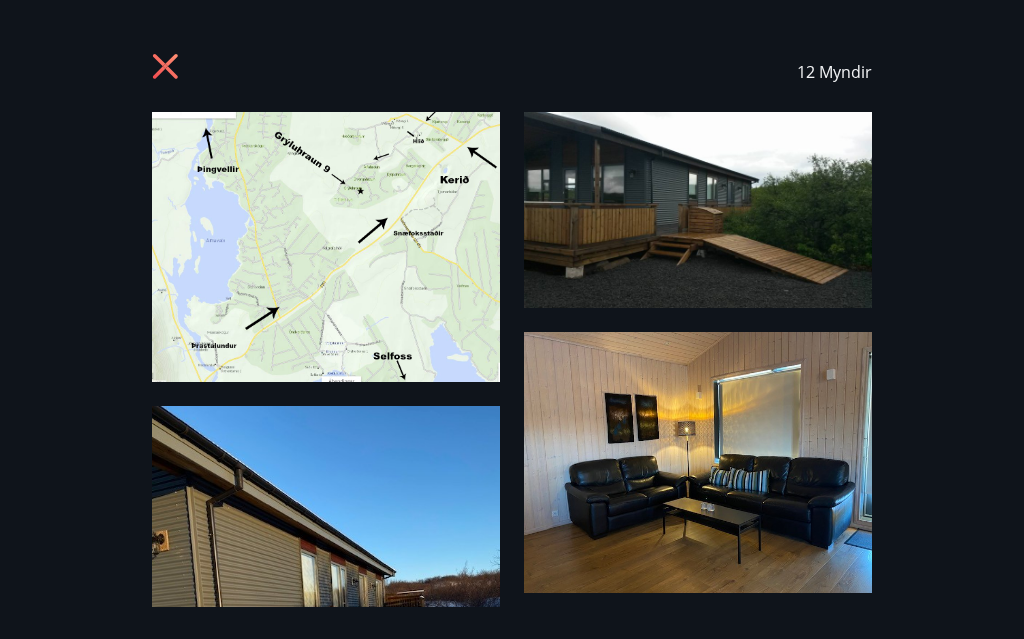 click at bounding box center (698, 210) 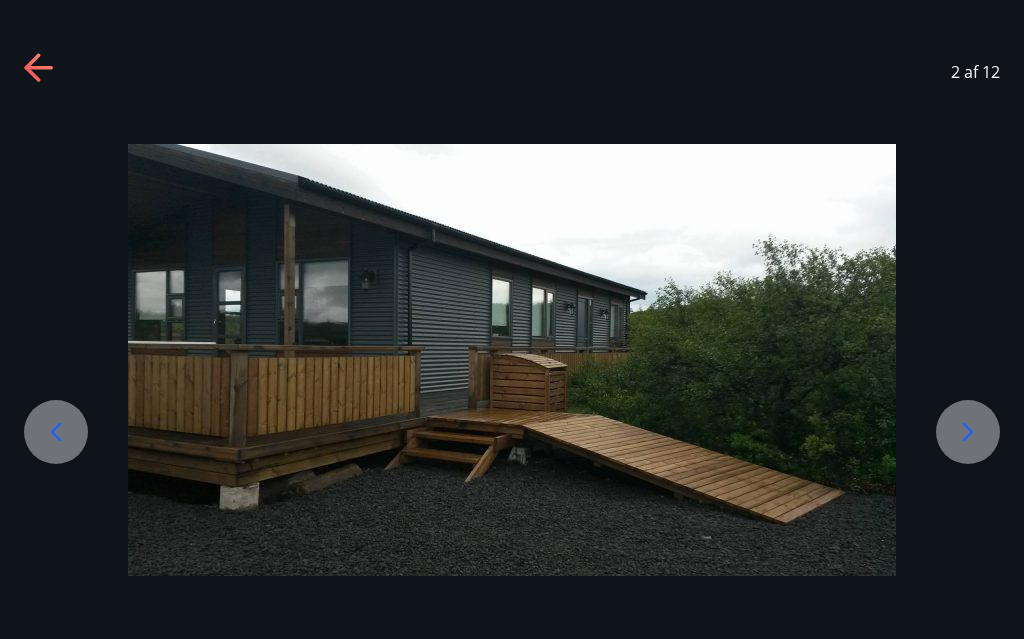 click 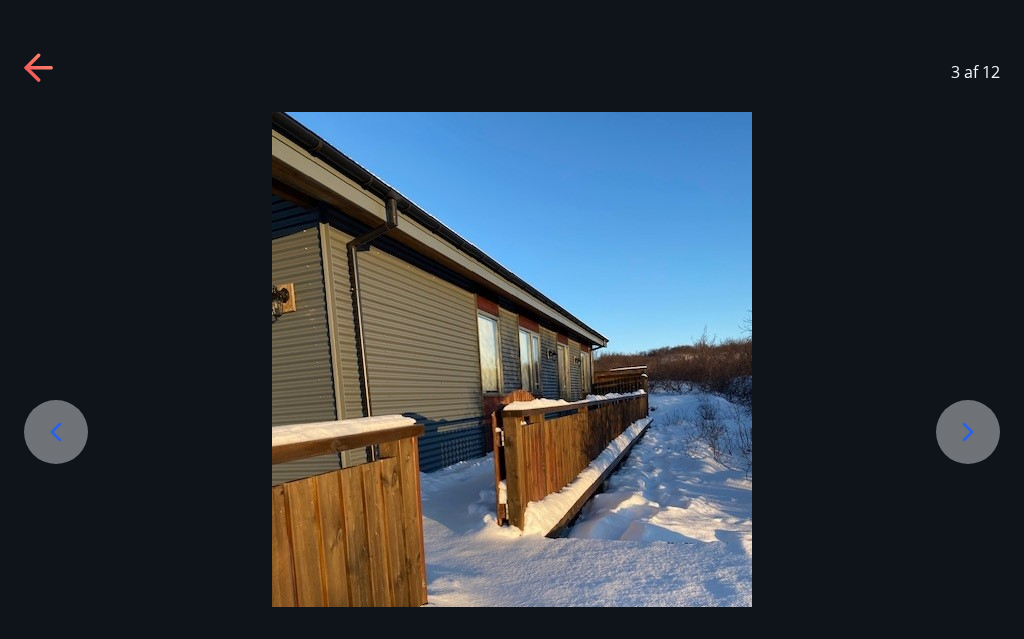 click 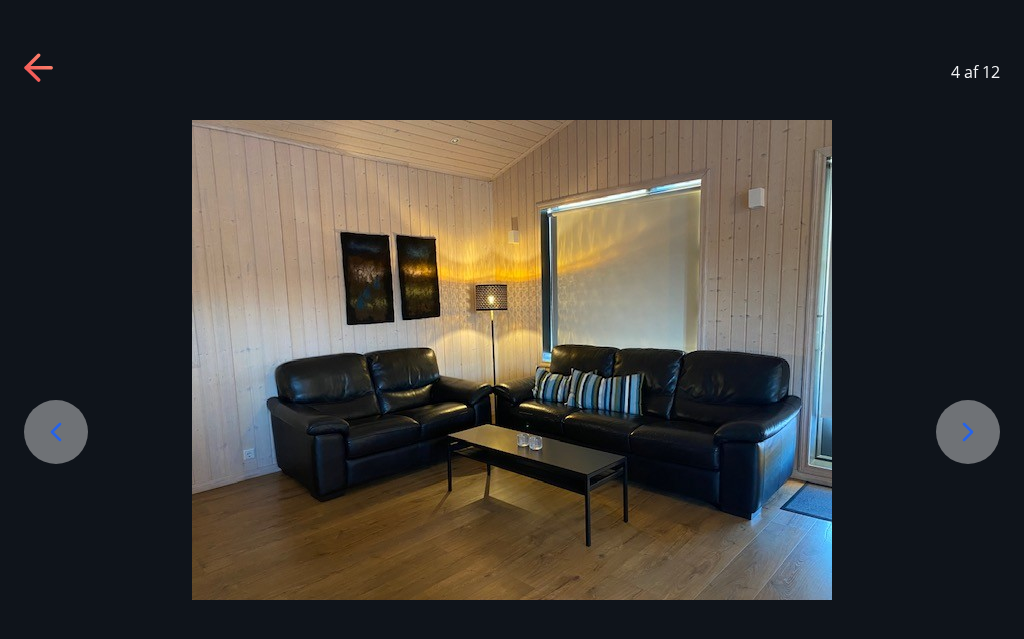 click 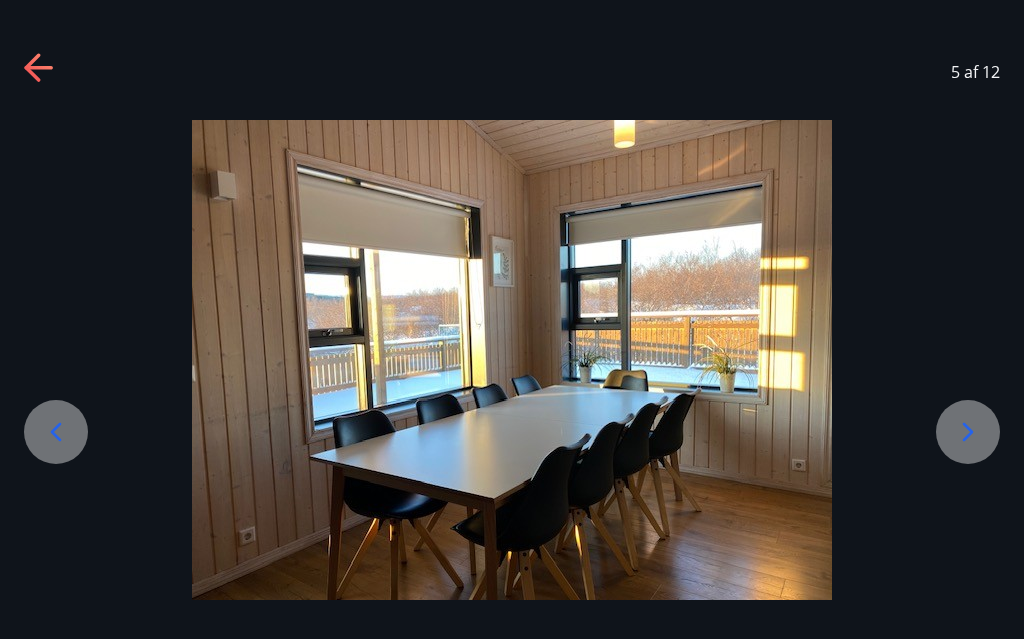 click 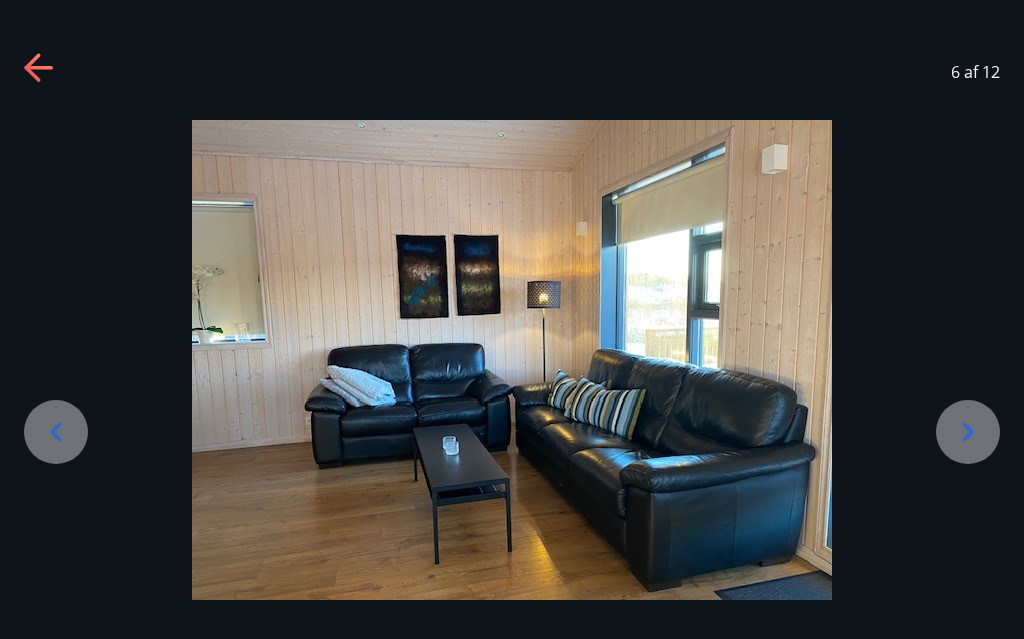 click 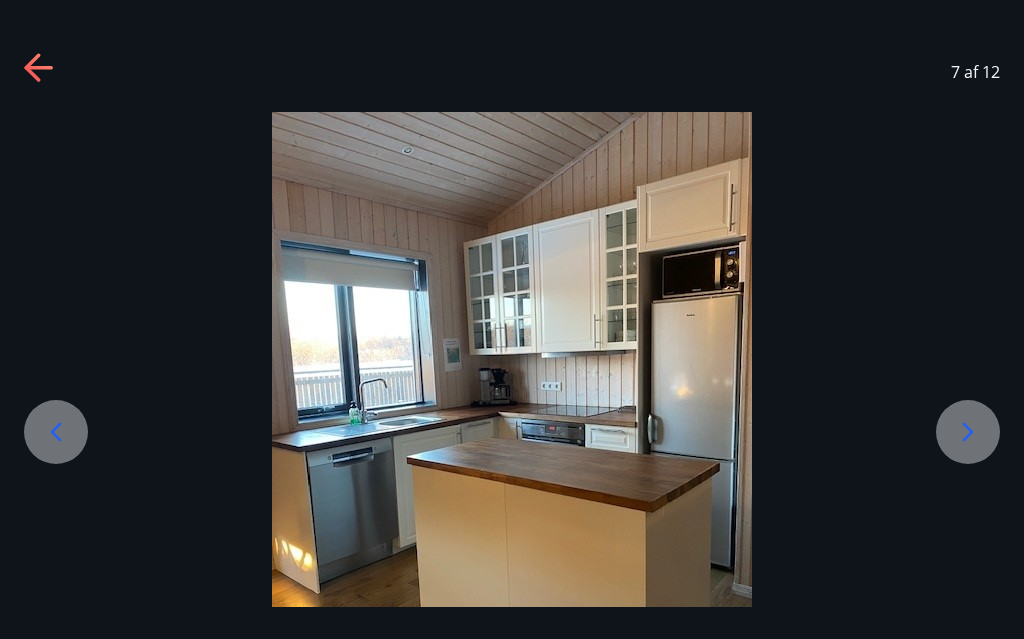 click 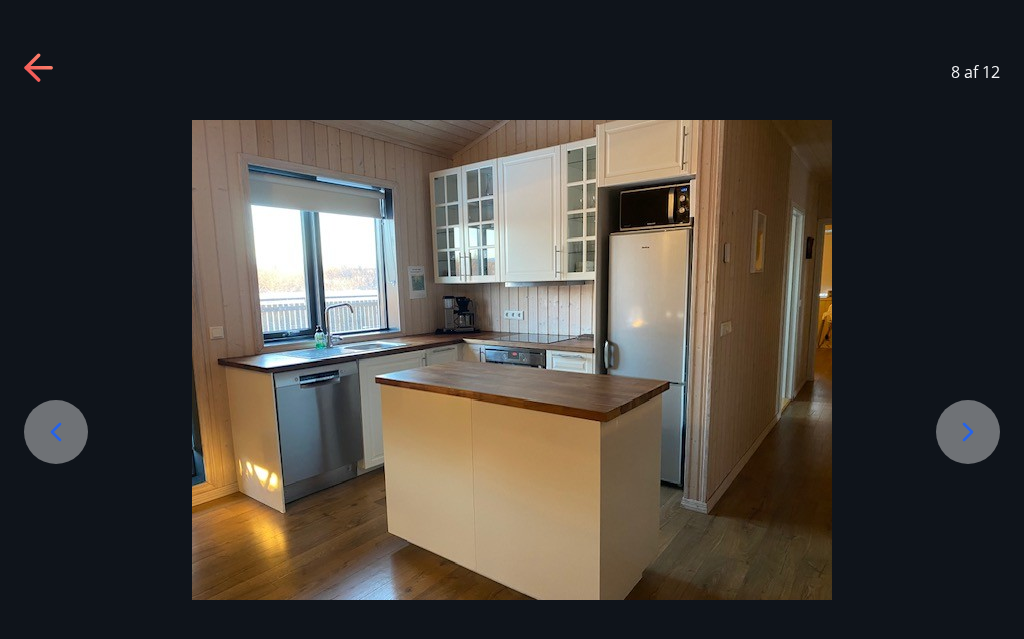 click at bounding box center [968, 432] 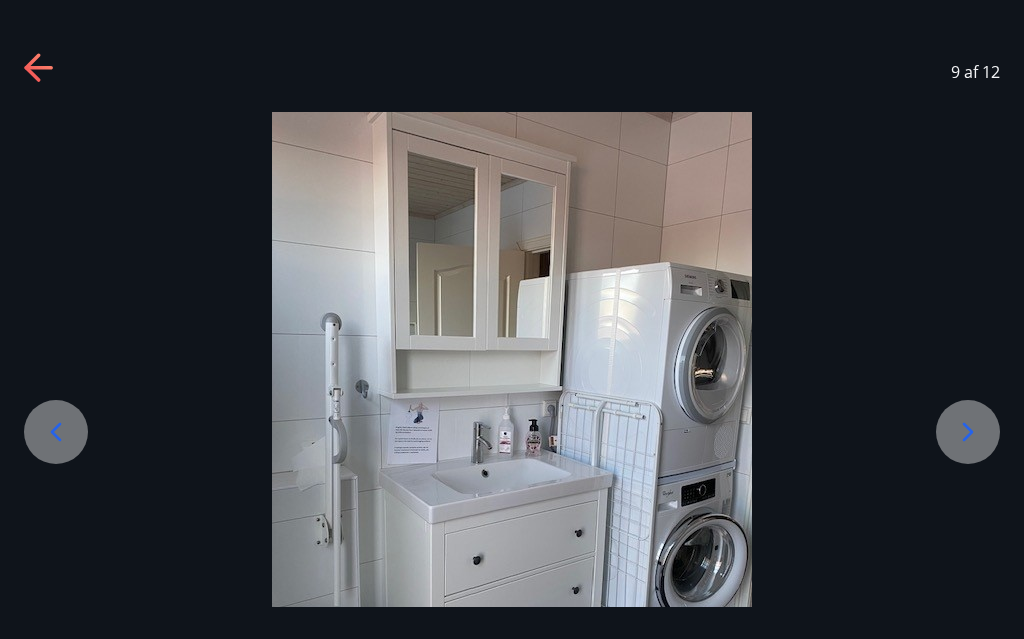 click 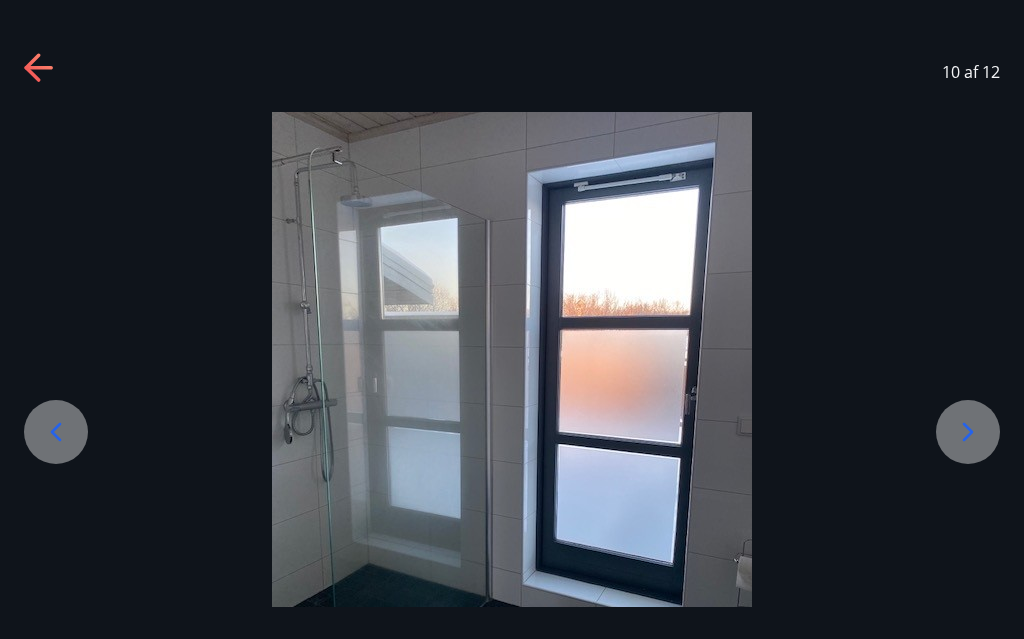 click 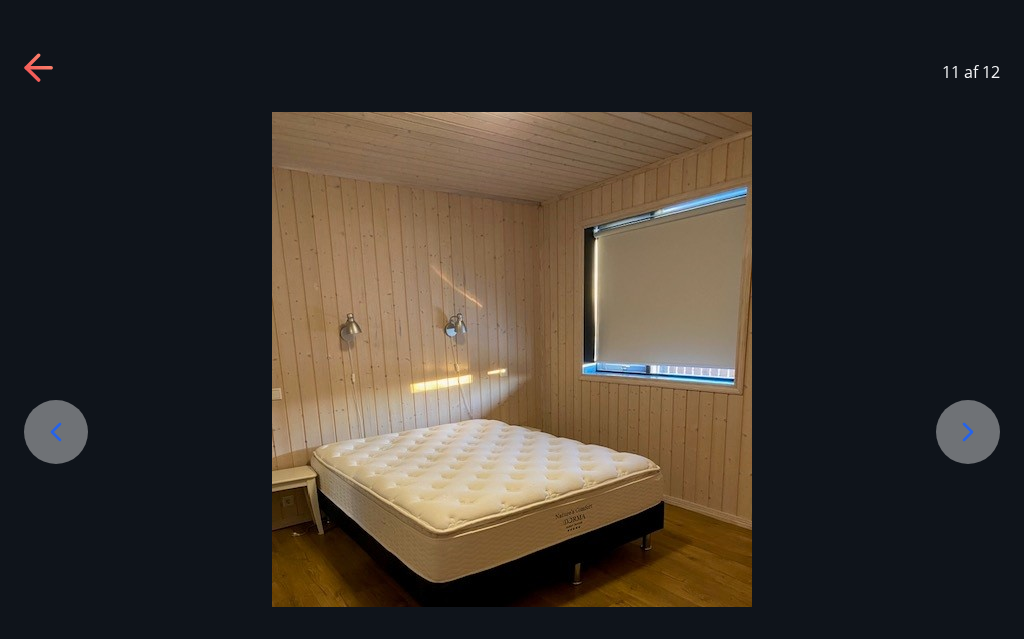 click 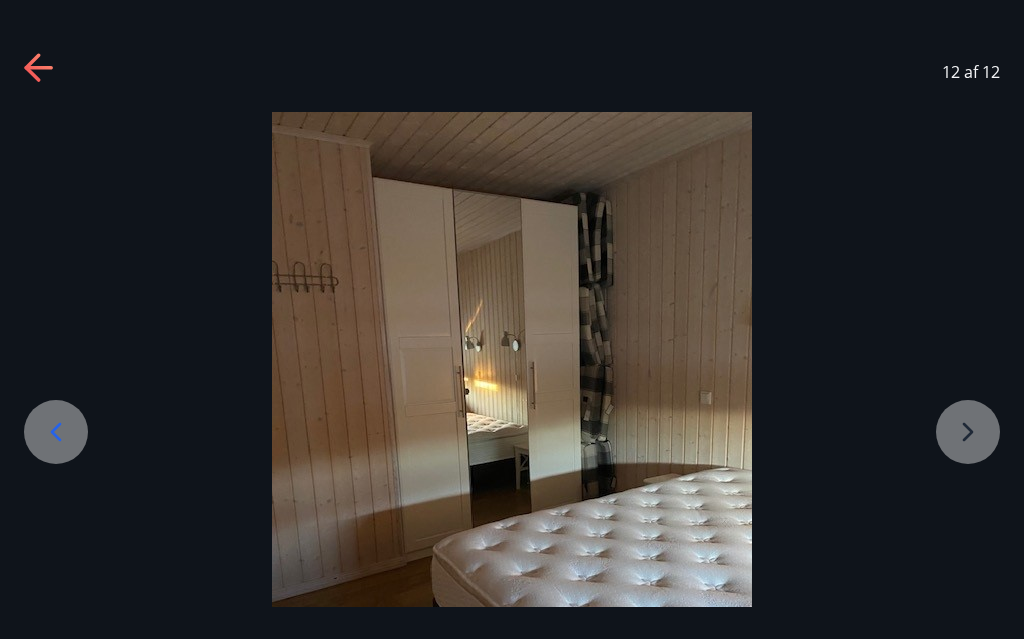 click at bounding box center [512, 432] 